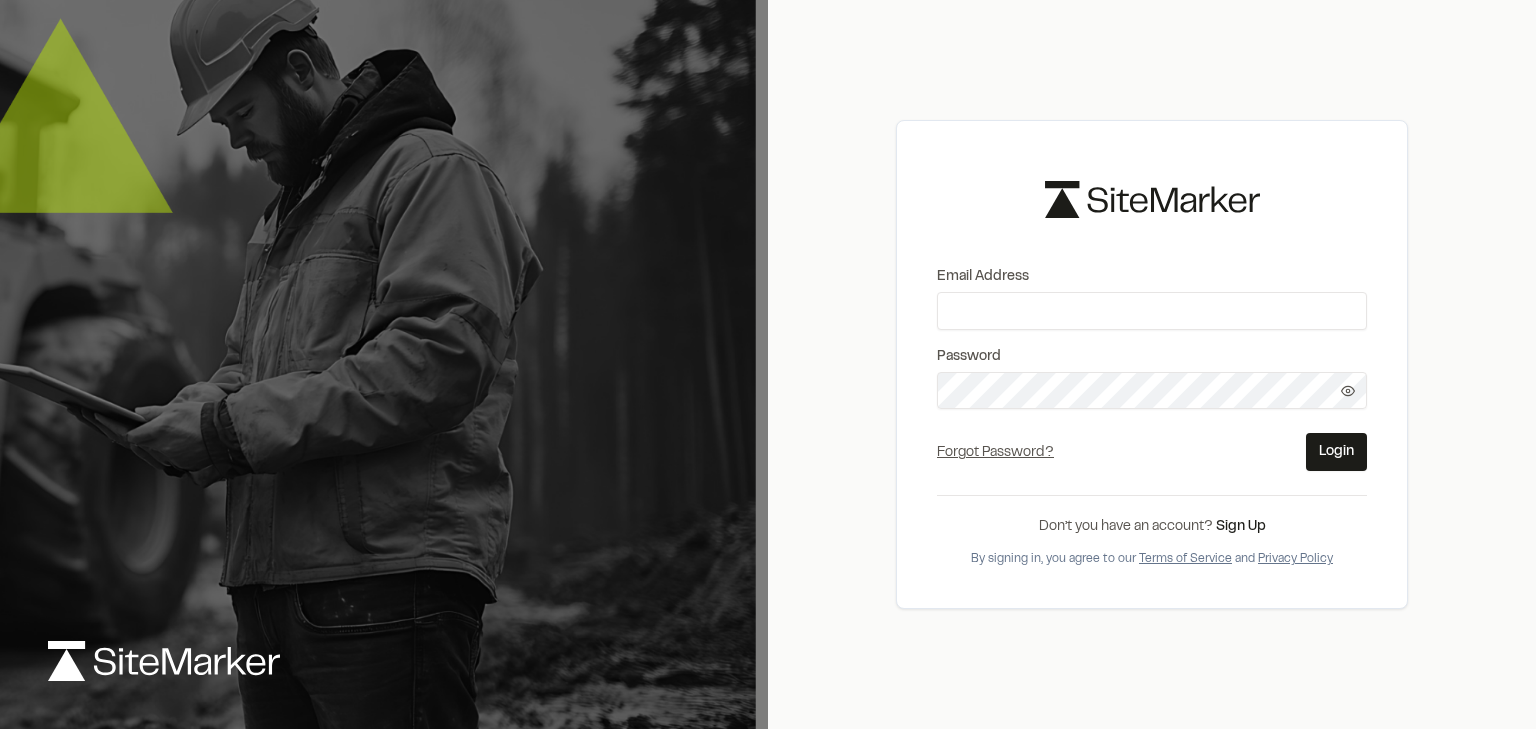 scroll, scrollTop: 0, scrollLeft: 0, axis: both 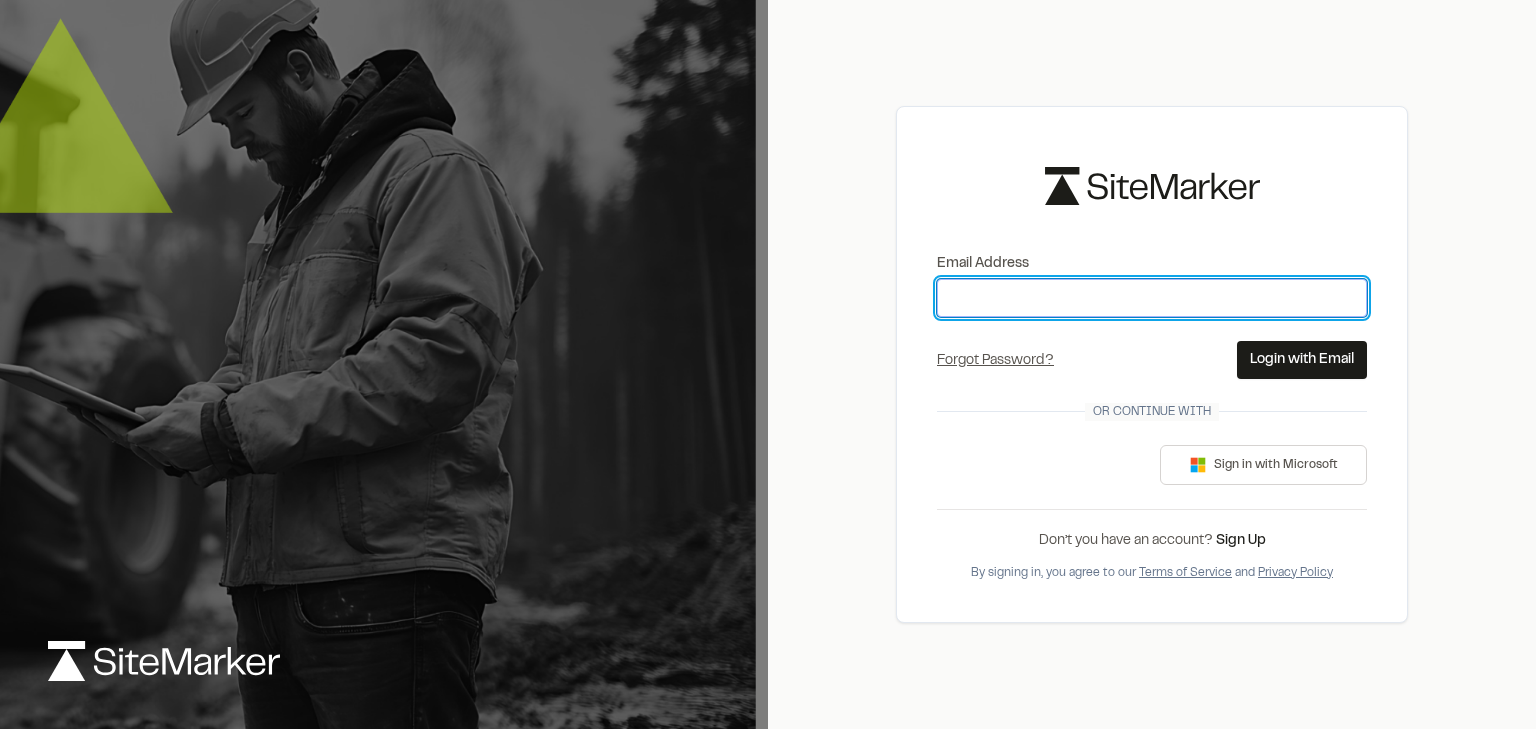 drag, startPoint x: 1104, startPoint y: 287, endPoint x: 1112, endPoint y: 312, distance: 26.24881 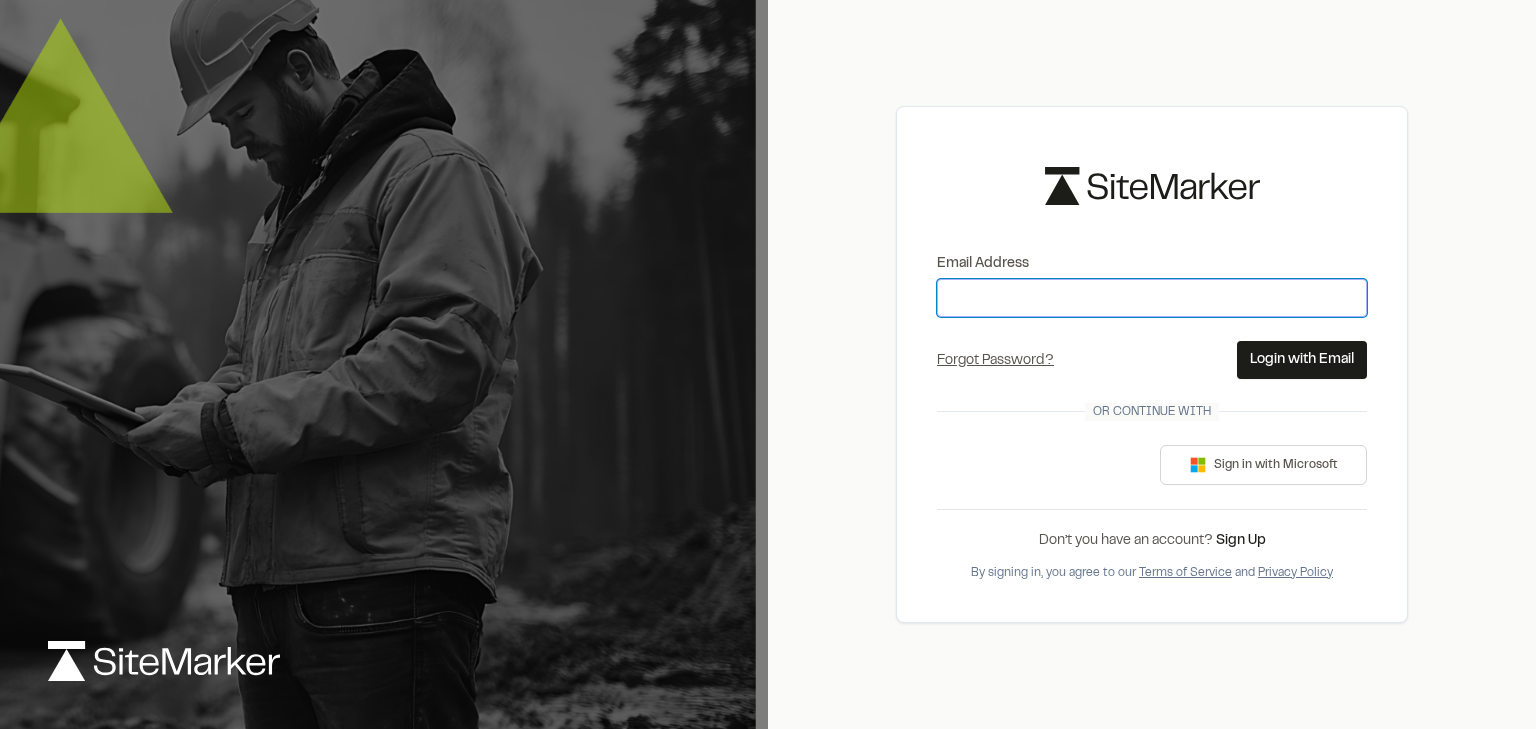 type on "**********" 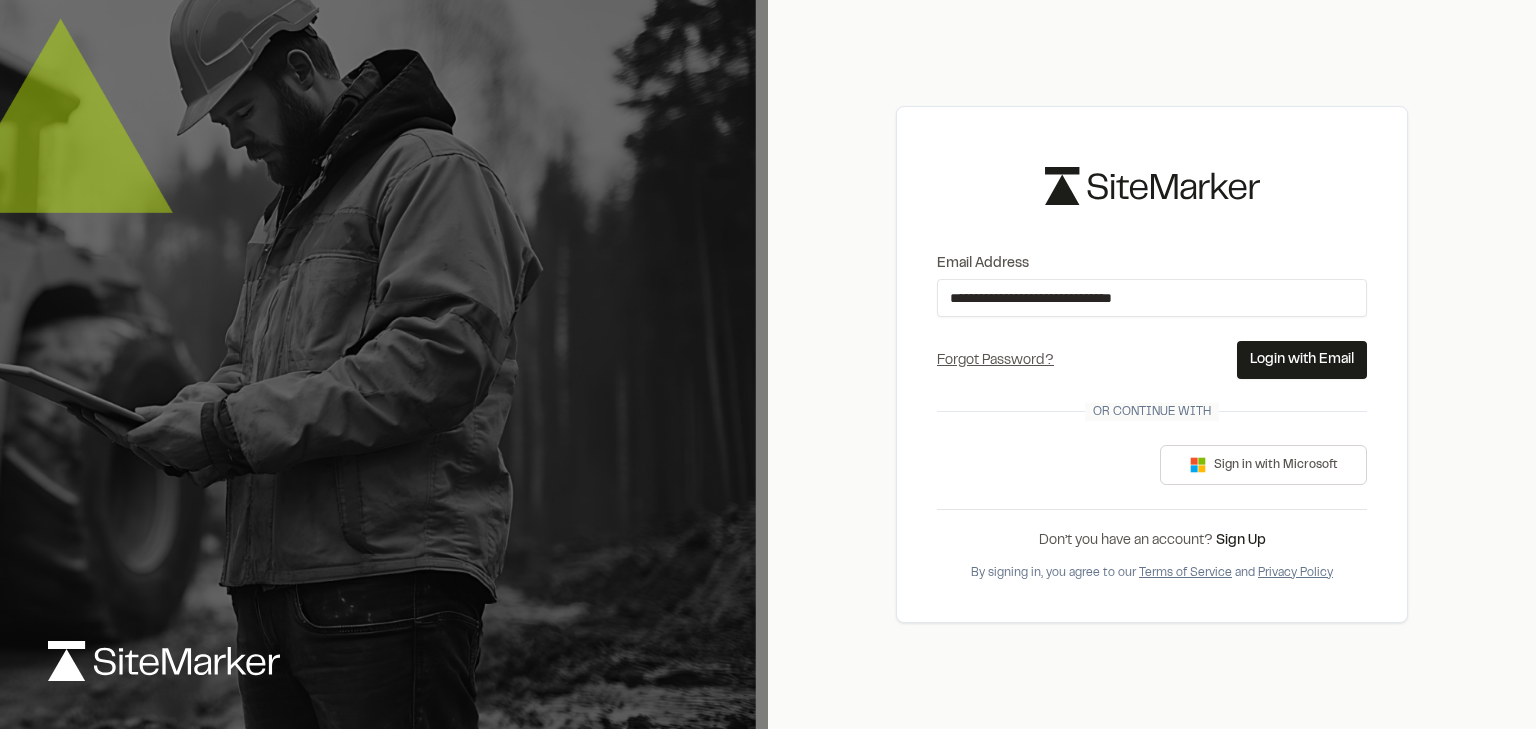 click on "Login with Email" at bounding box center [1302, 360] 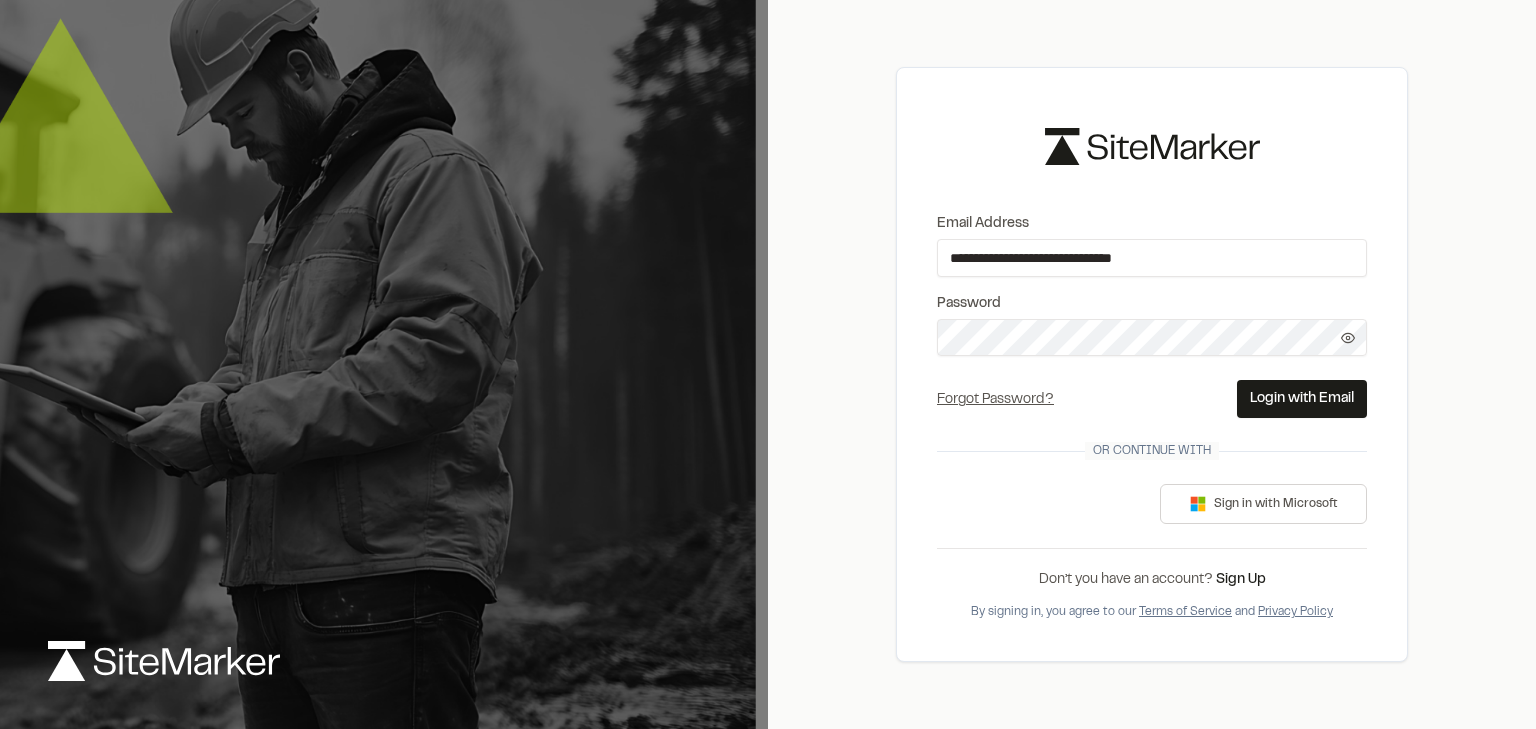 click on "Login with Email" at bounding box center [1302, 399] 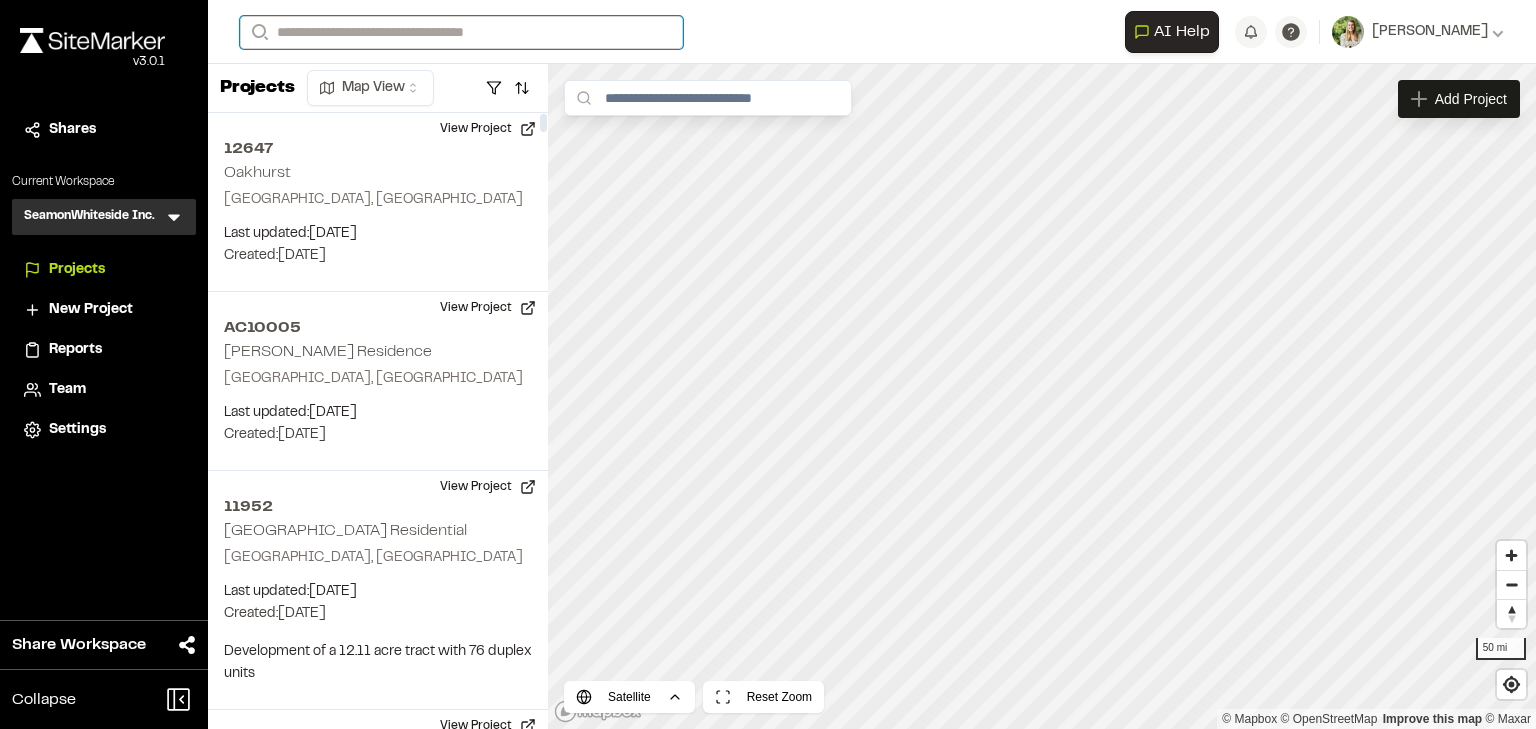 click on "Search" at bounding box center (461, 32) 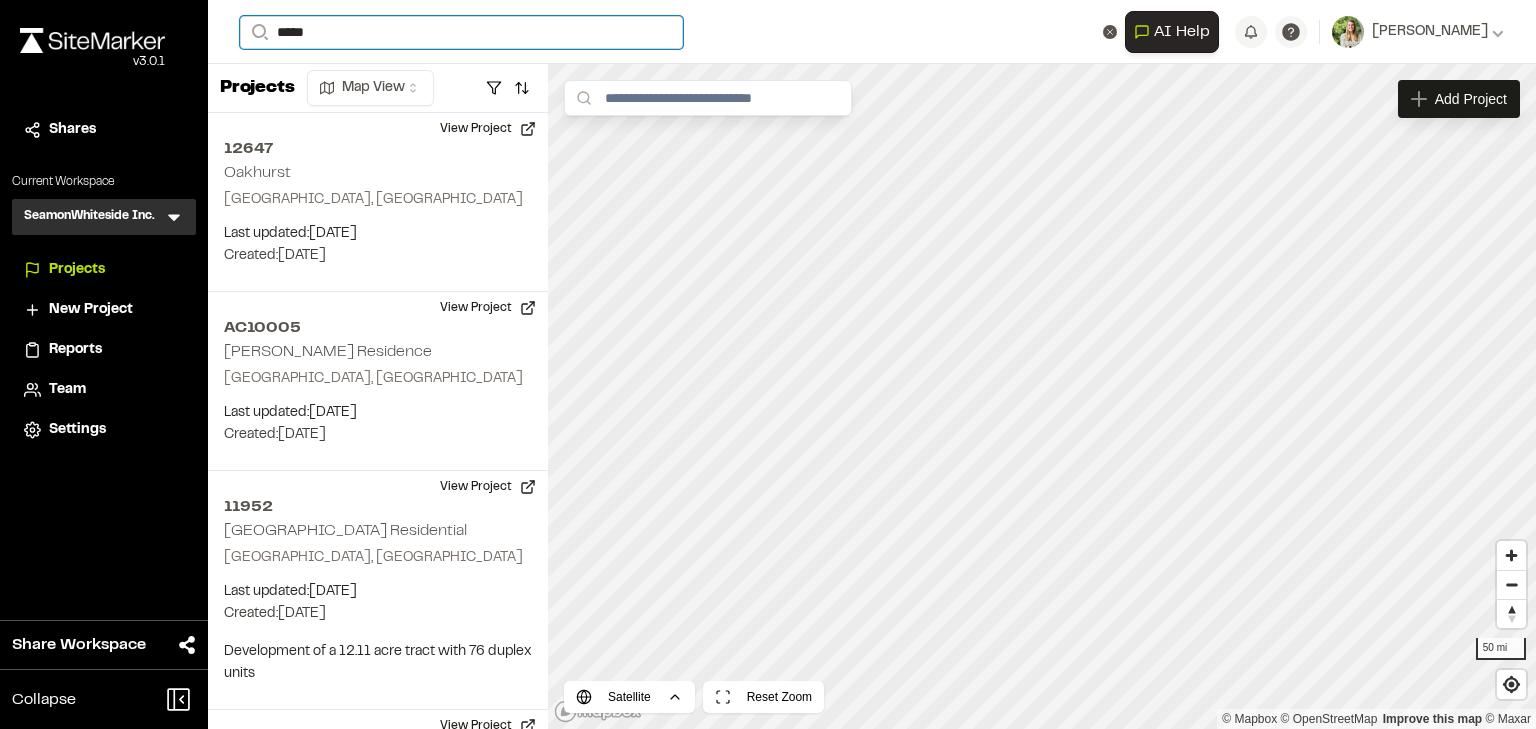 click on "*****" at bounding box center [461, 32] 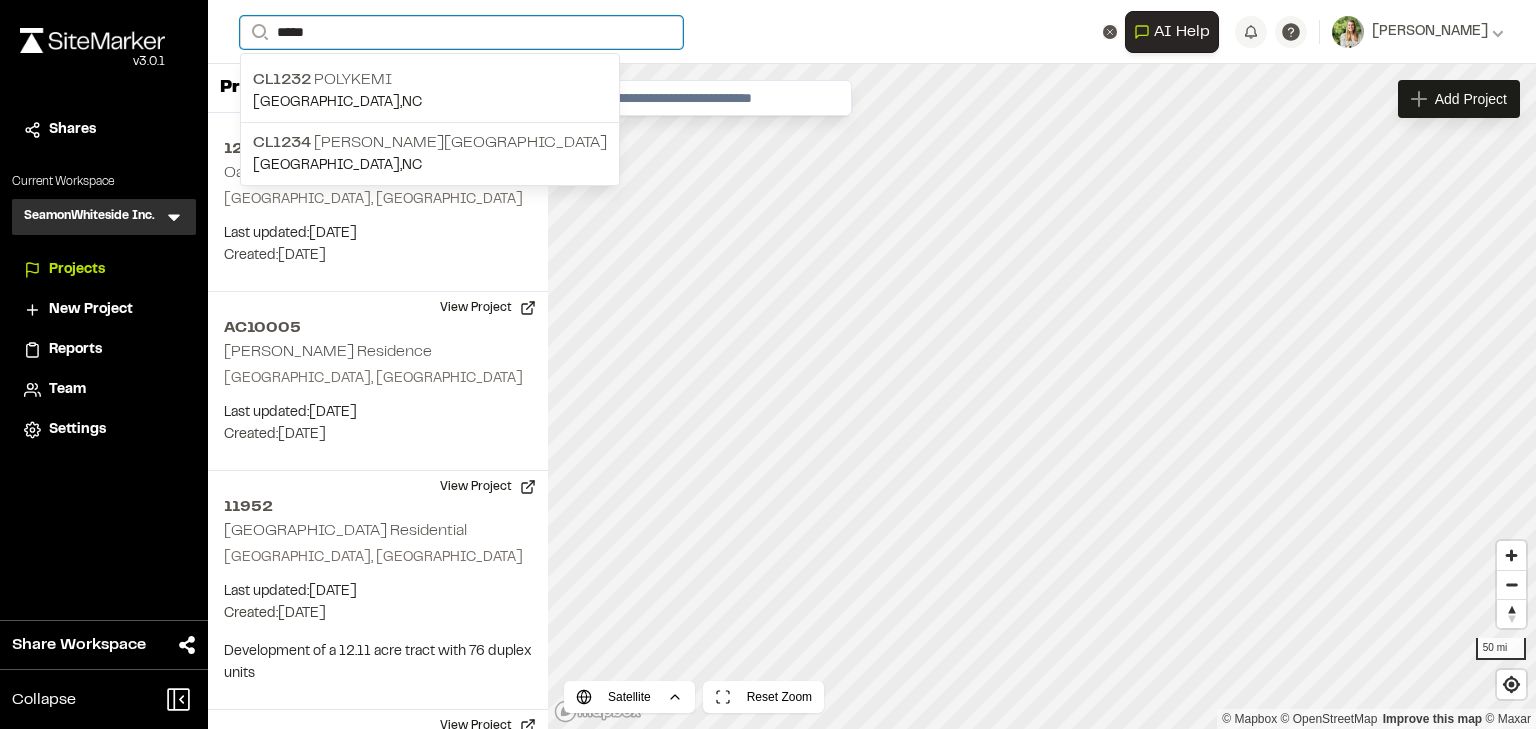 drag, startPoint x: 407, startPoint y: 26, endPoint x: 150, endPoint y: 29, distance: 257.01752 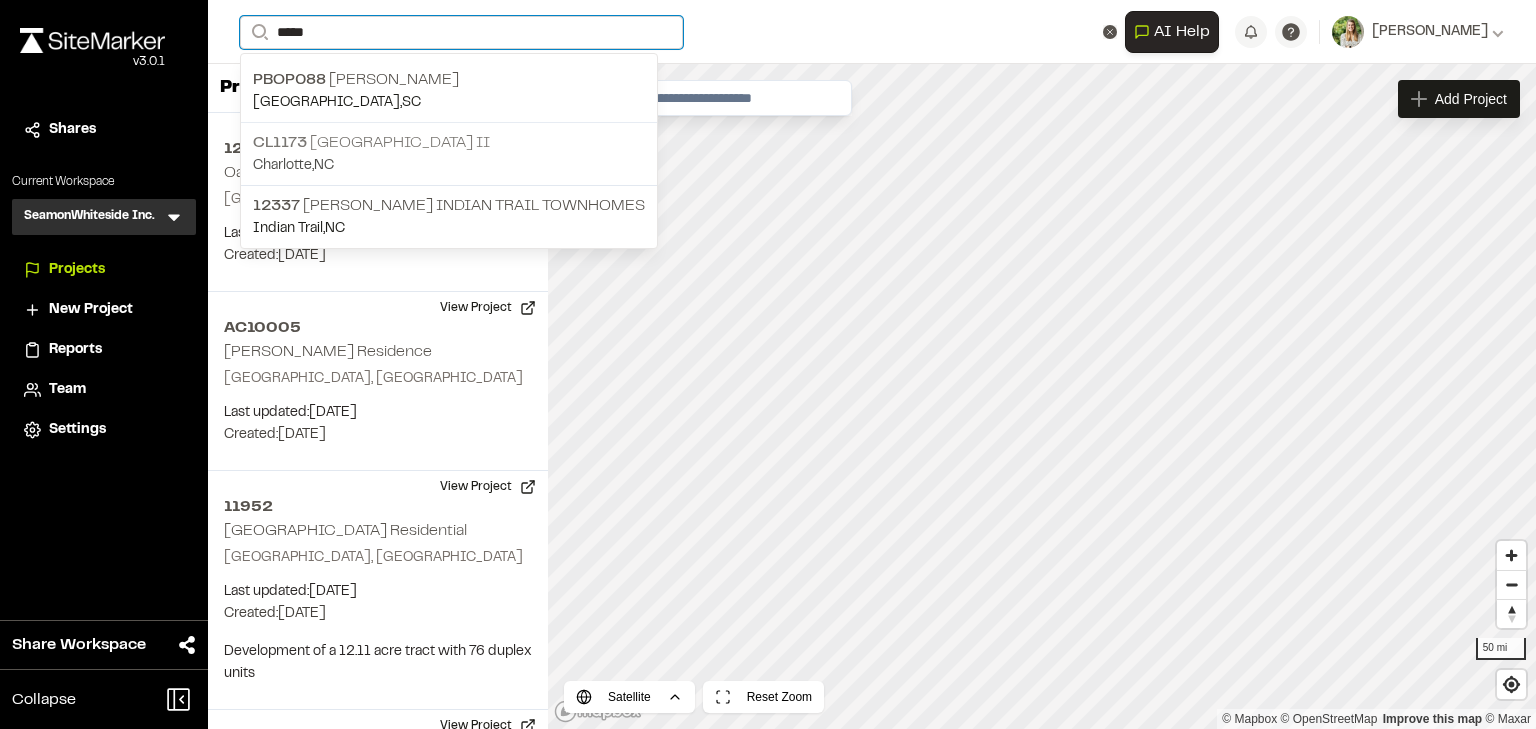 type on "*****" 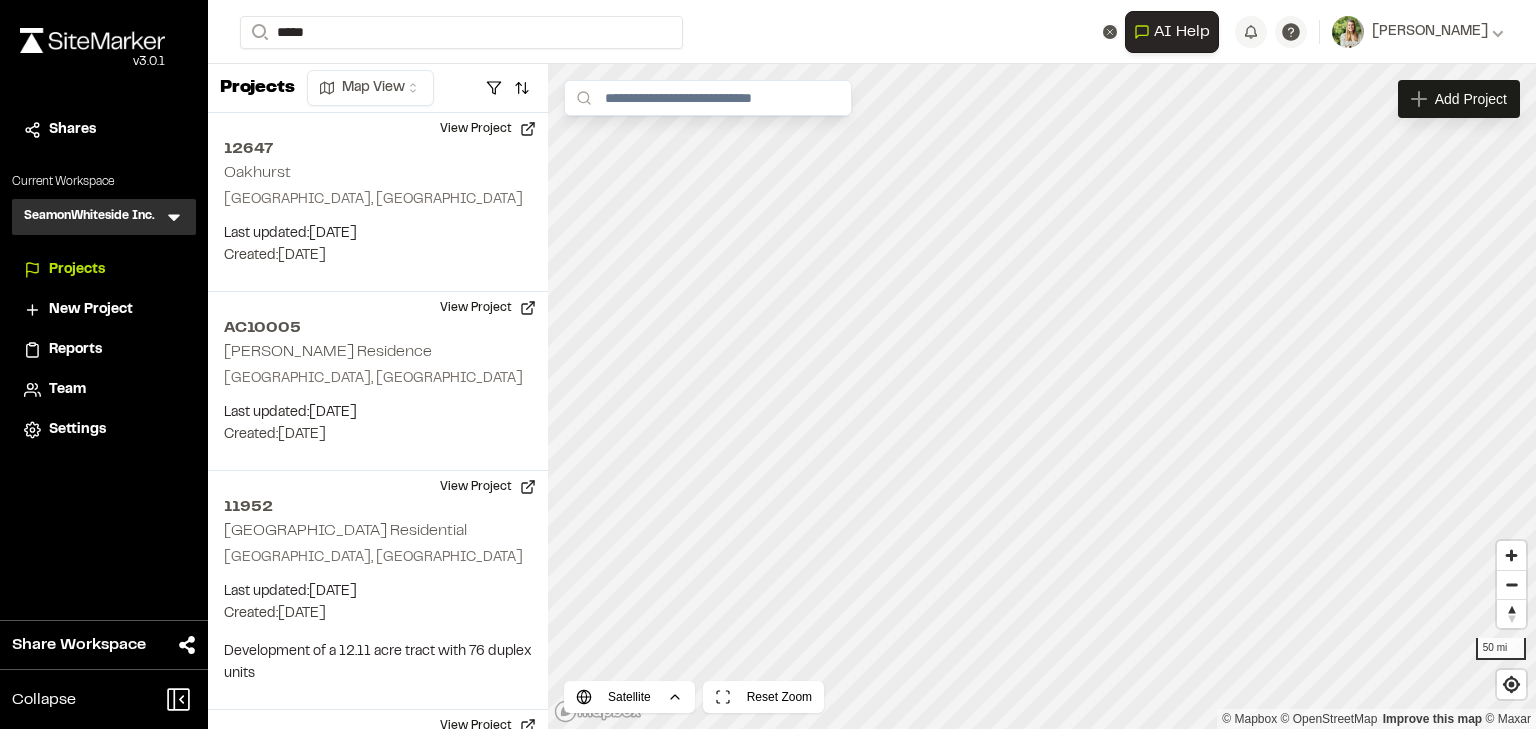 click on "Charlotte ,  NC" at bounding box center (449, 166) 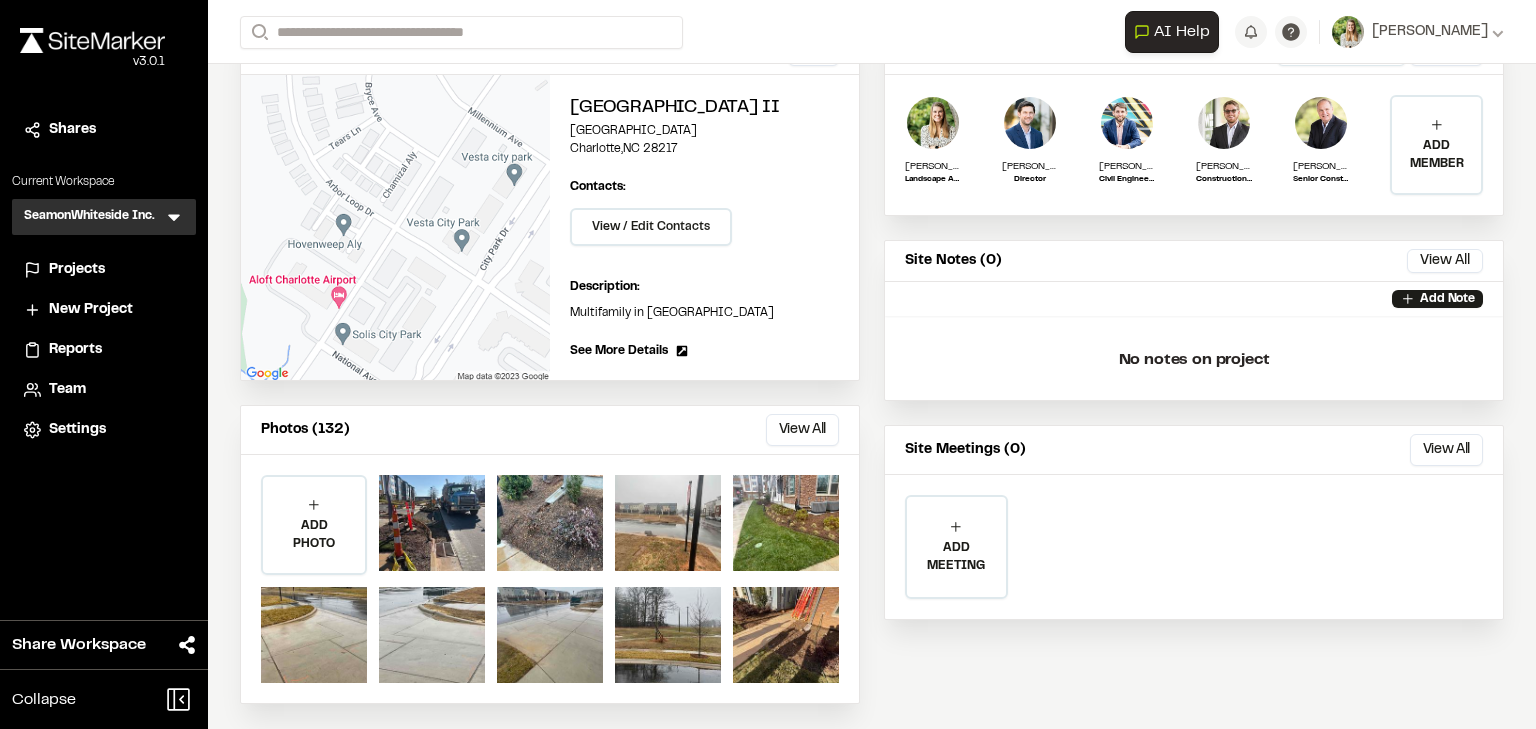 scroll, scrollTop: 208, scrollLeft: 0, axis: vertical 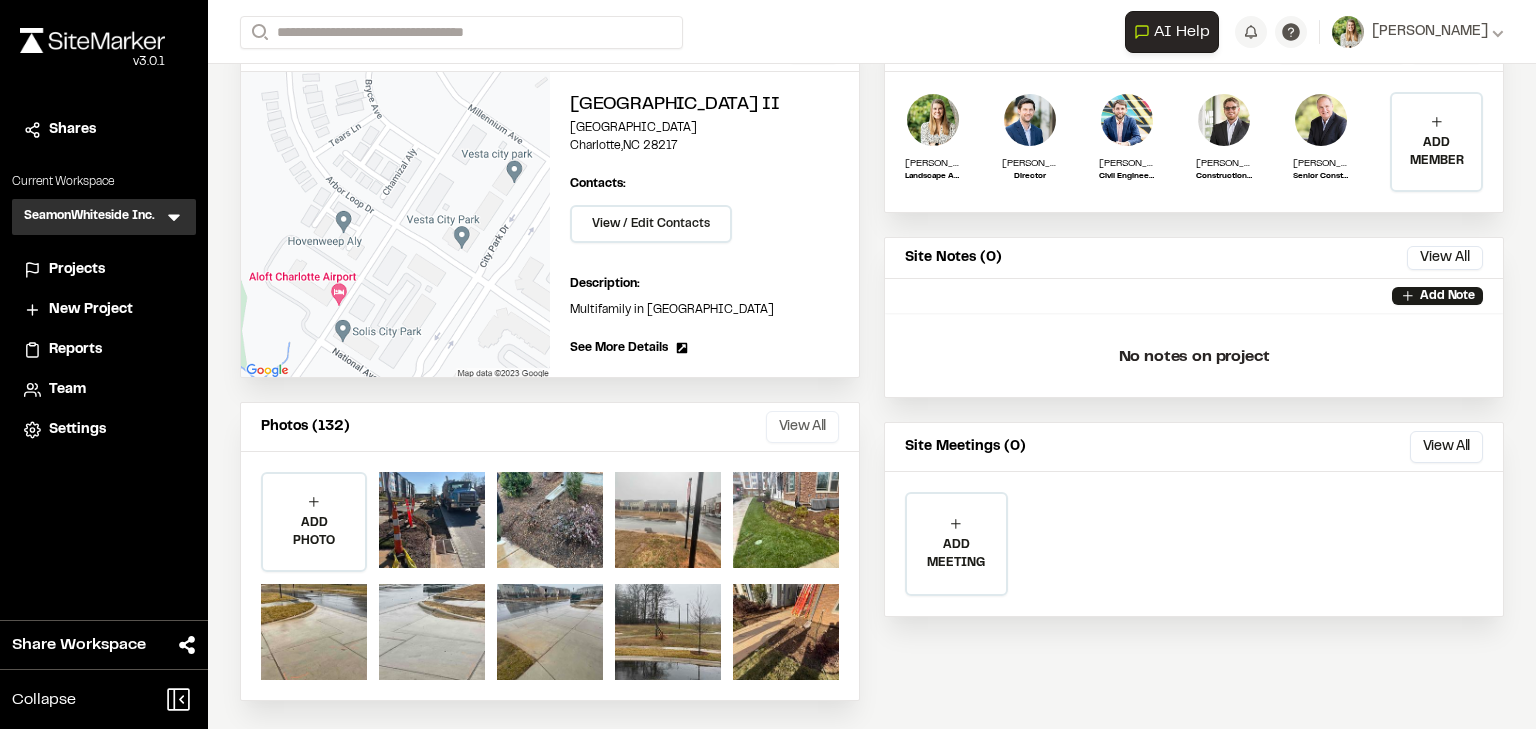 click on "View All" at bounding box center (802, 427) 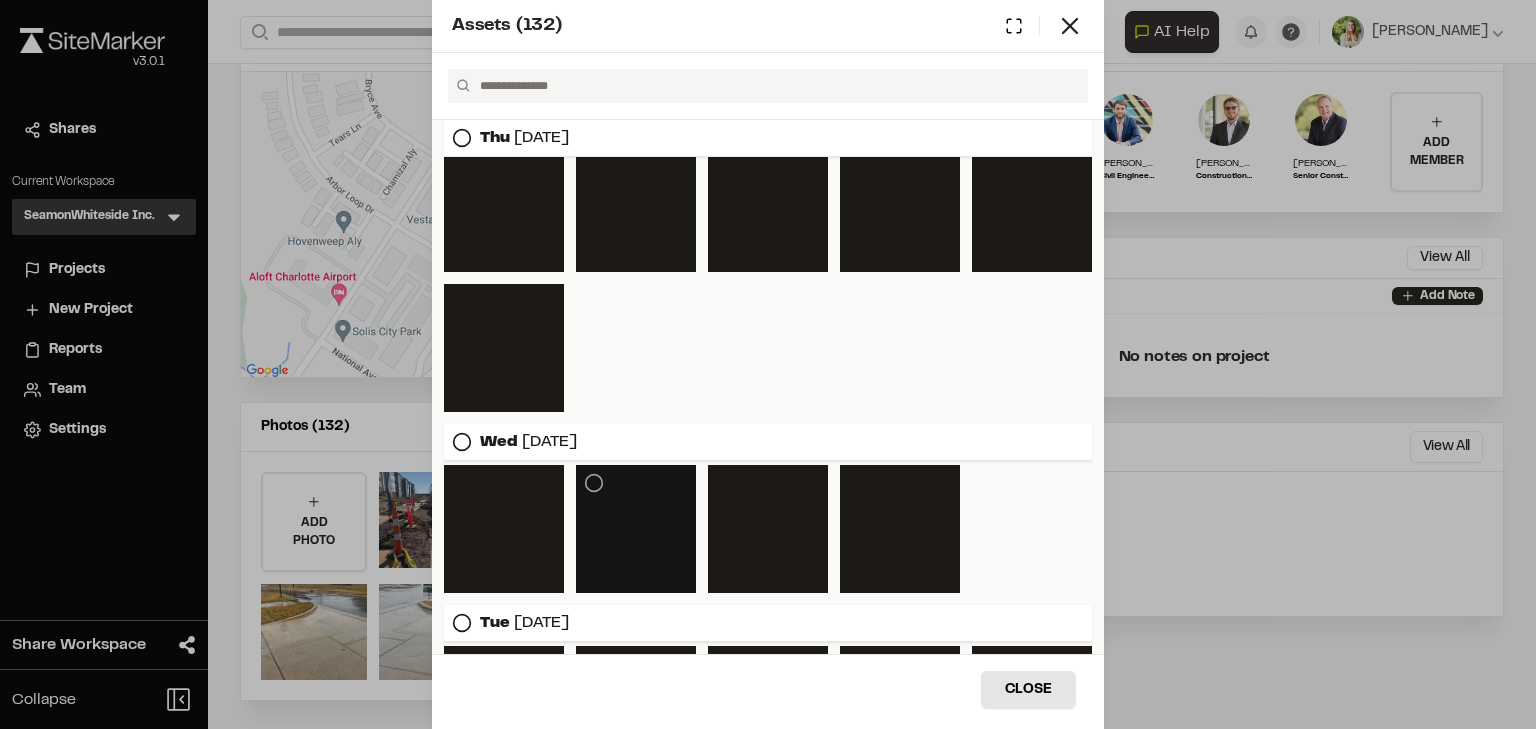 scroll, scrollTop: 4056, scrollLeft: 0, axis: vertical 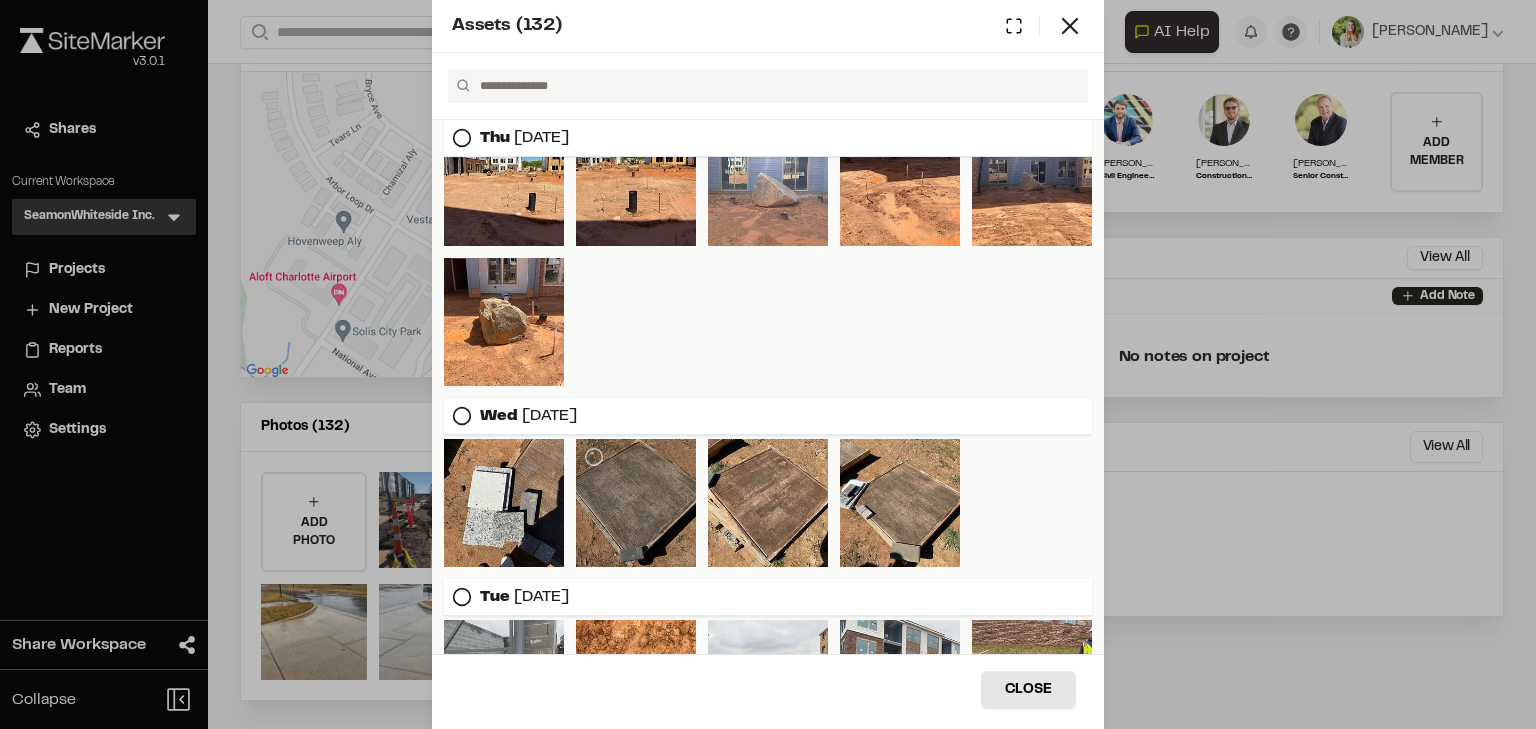 click at bounding box center (636, 503) 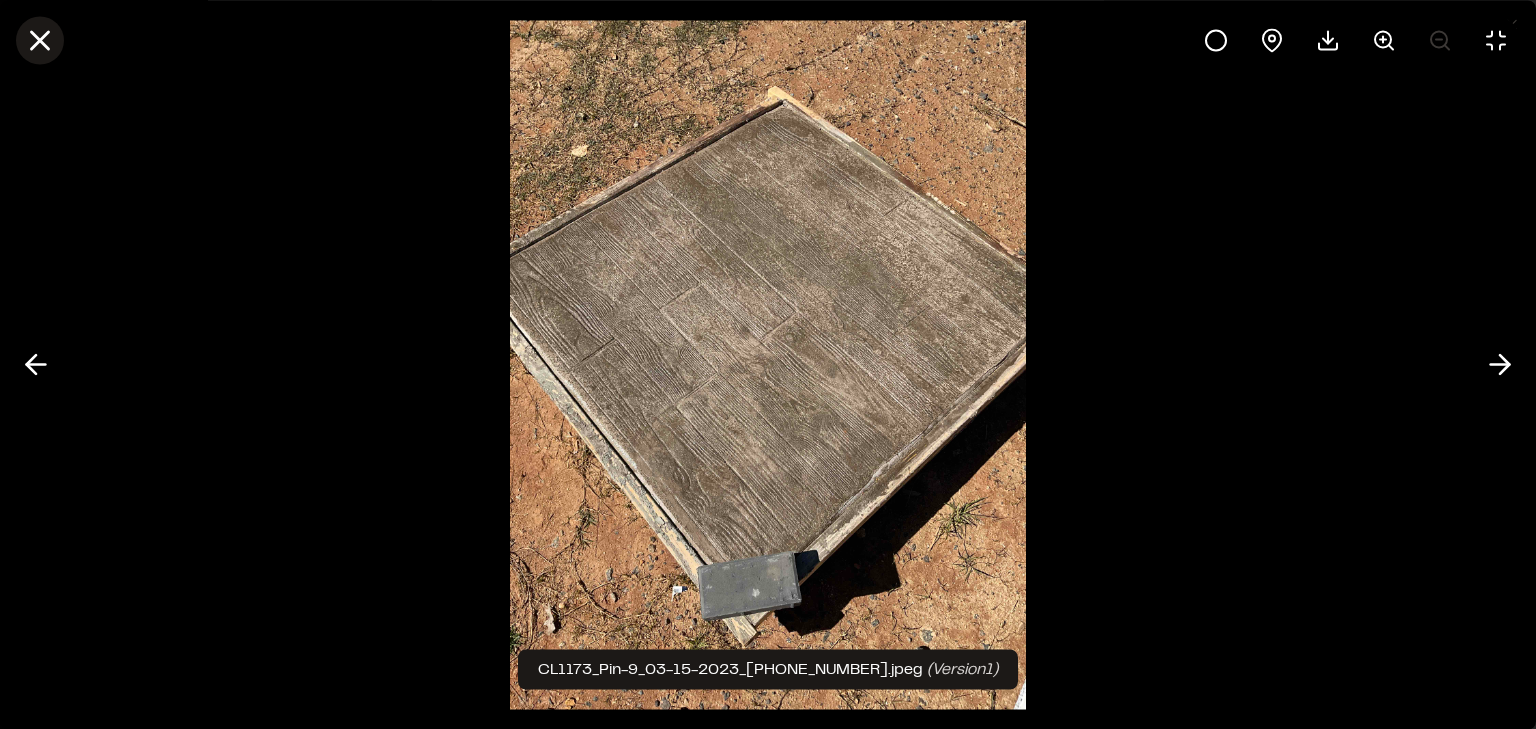 click 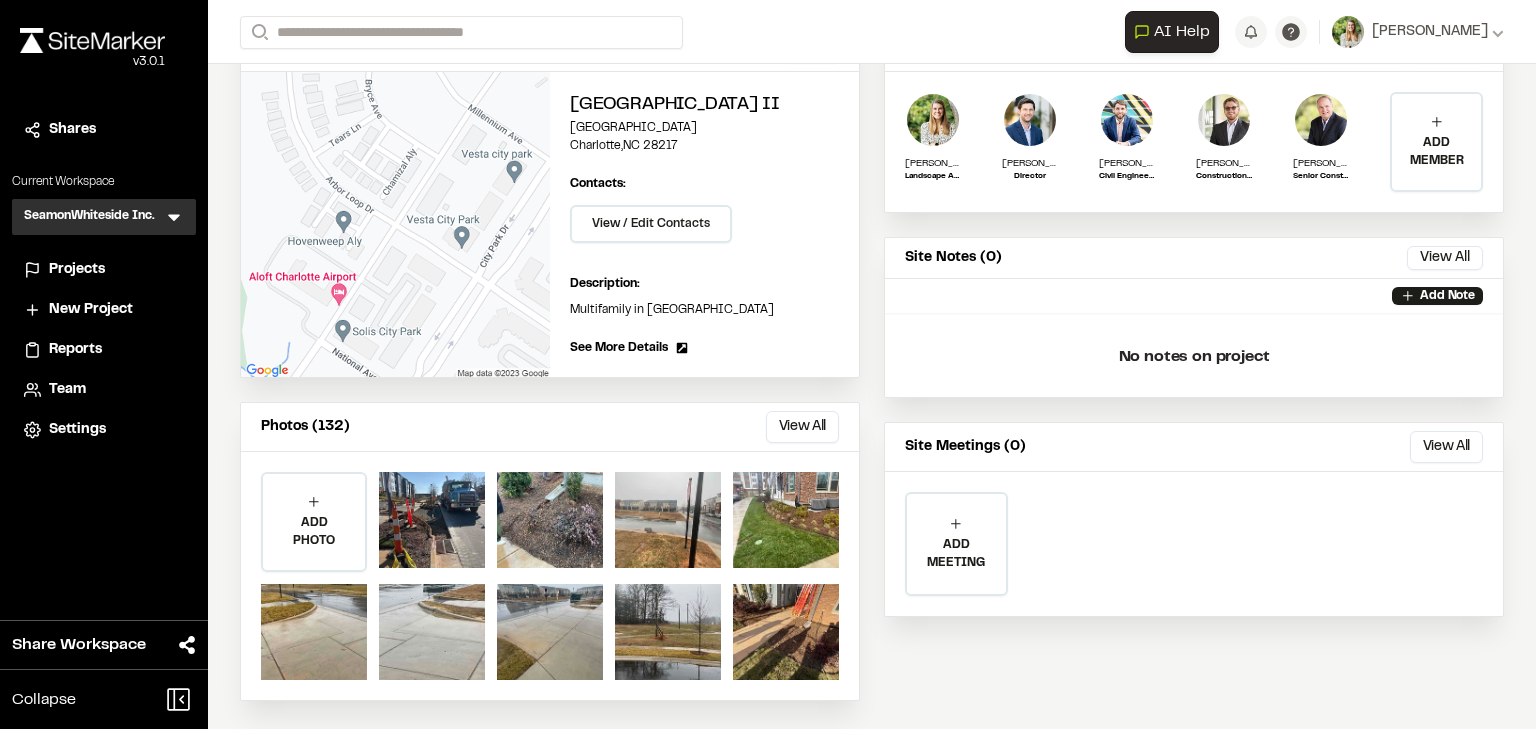 click on "Assets ( 132 )    Tue    Feb 06,  2024 Wed    Jan 24,  2024 Wed    Dec 13,  2023 Wed    Nov 29,  2023 Tue    Oct 17,  2023 Fri    Sep 15,  2023 Fri    Jun 16,  2023 Mon    Jun 05,  2023 Wed    May 24,  2023 Thu    Apr 13,  2023 Wed    Mar 15,  2023 Tue    Jan 31,  2023 Close   Select   Download   Zoom to Pin   Unselect   Download   Zoom to Pin   Select   Download" at bounding box center [768, 380] 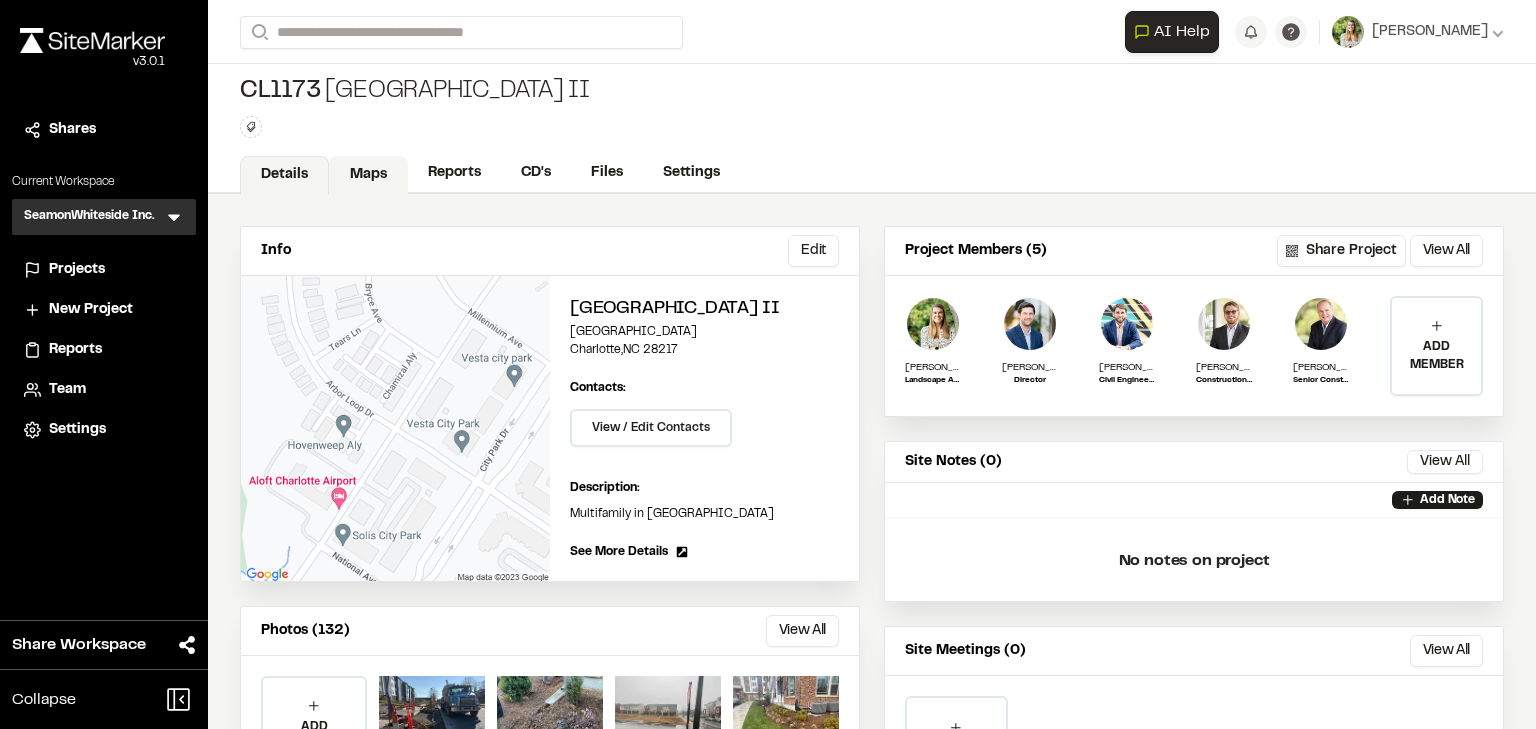 scroll, scrollTop: 0, scrollLeft: 0, axis: both 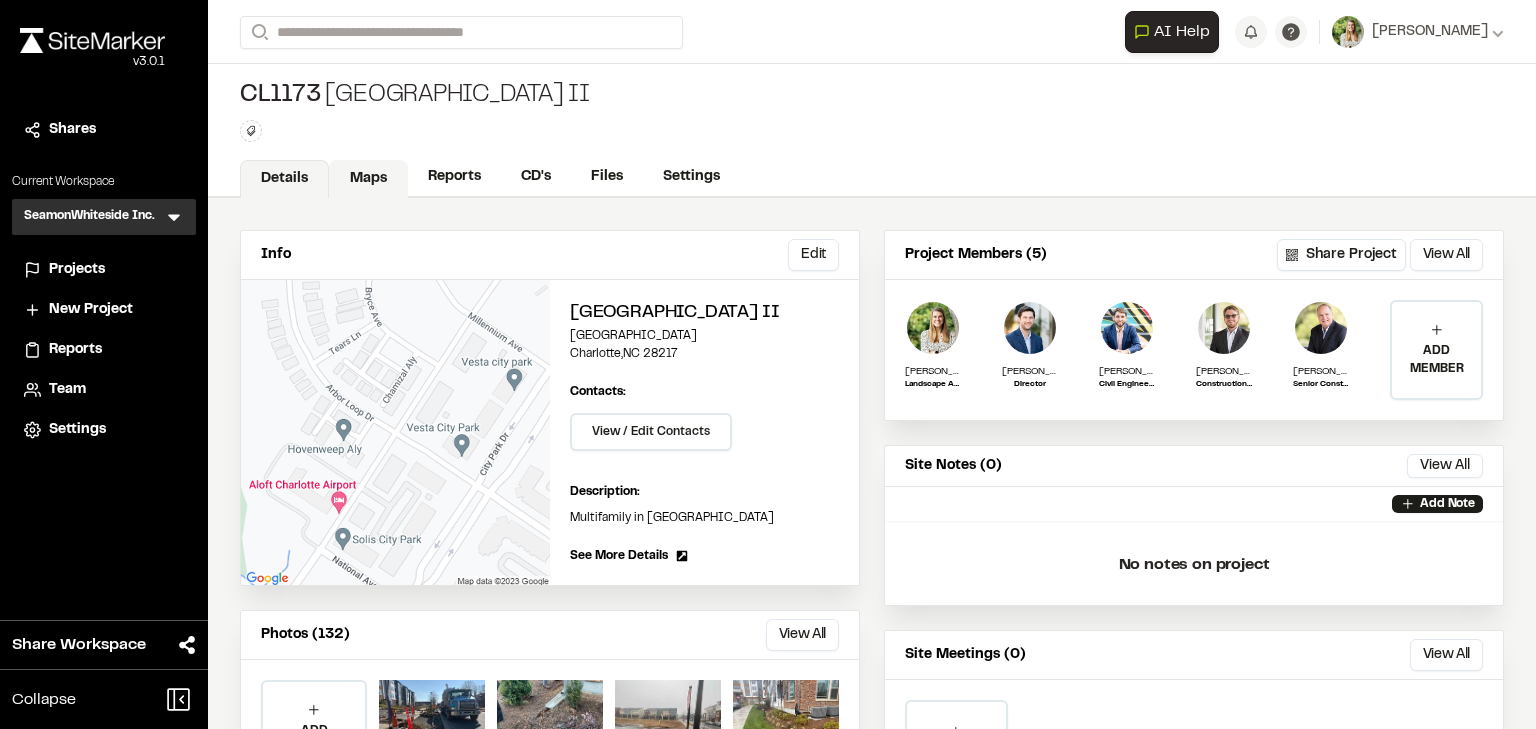 click on "Maps" at bounding box center [368, 179] 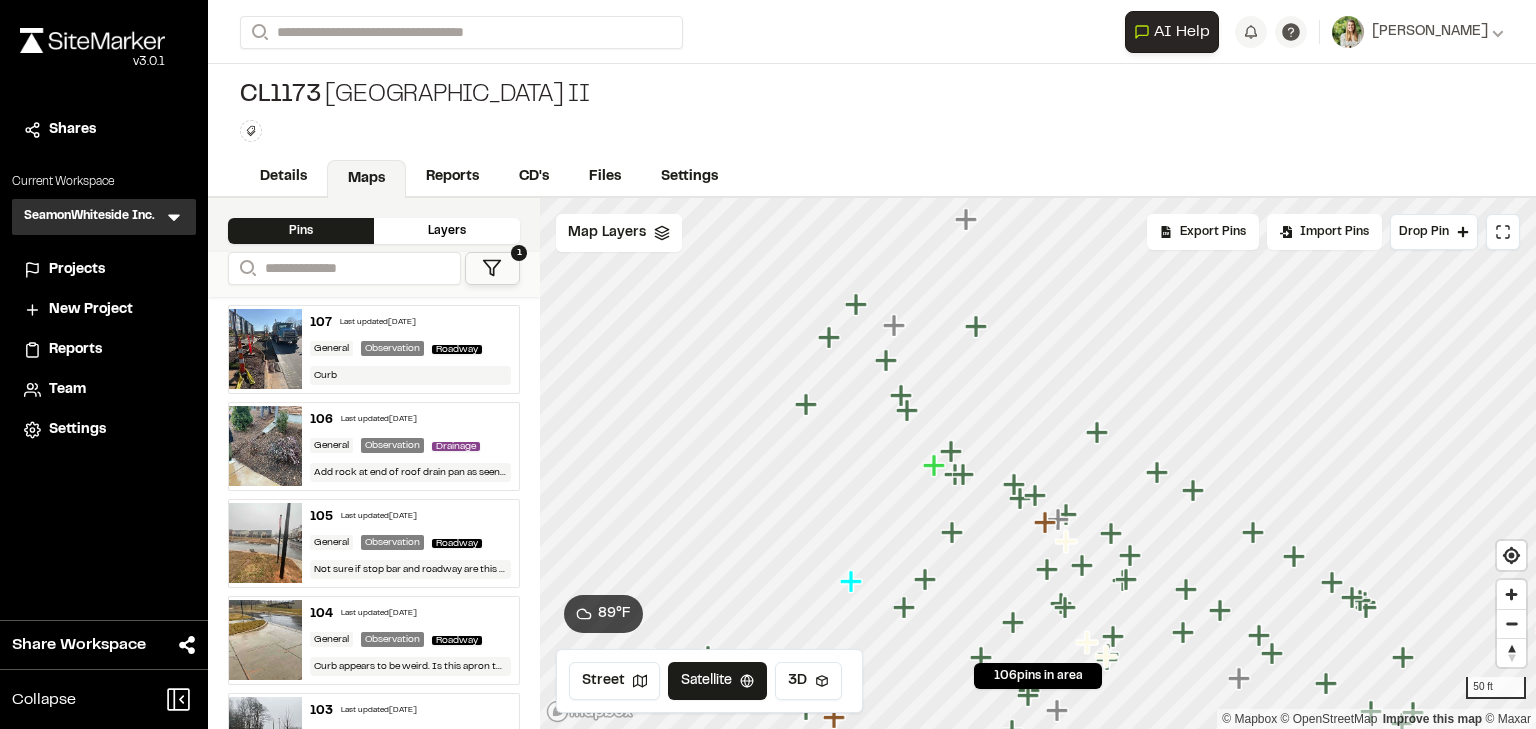 click 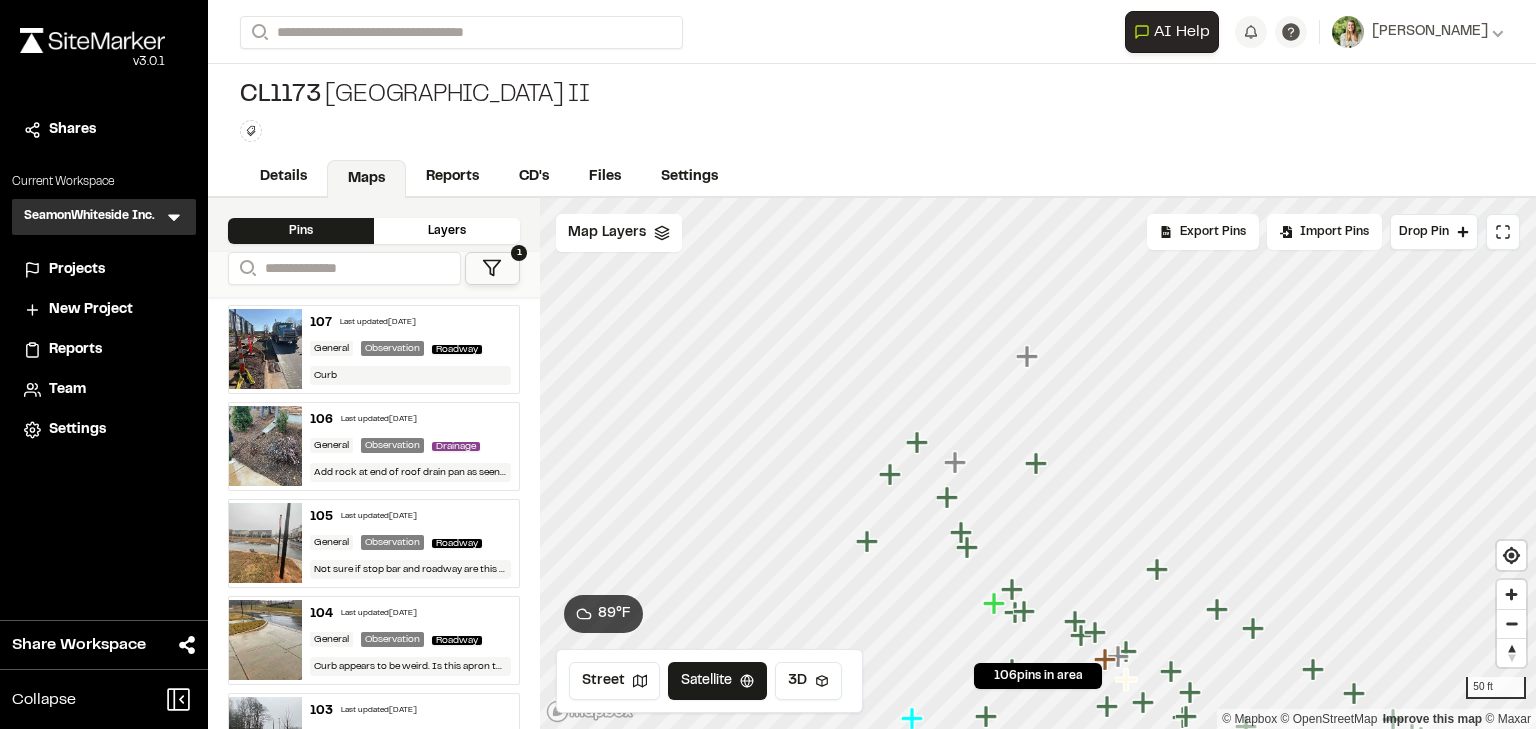 click 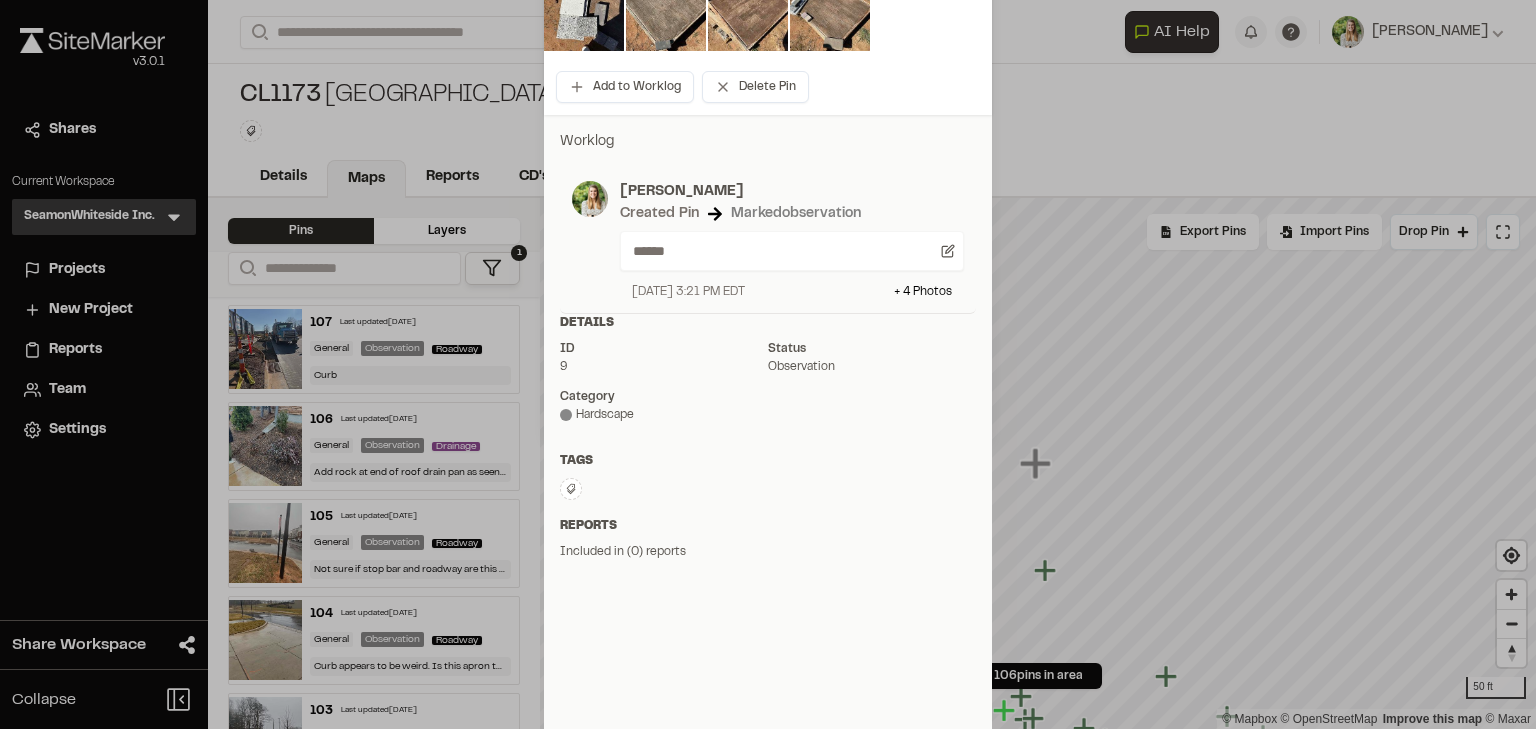 scroll, scrollTop: 318, scrollLeft: 0, axis: vertical 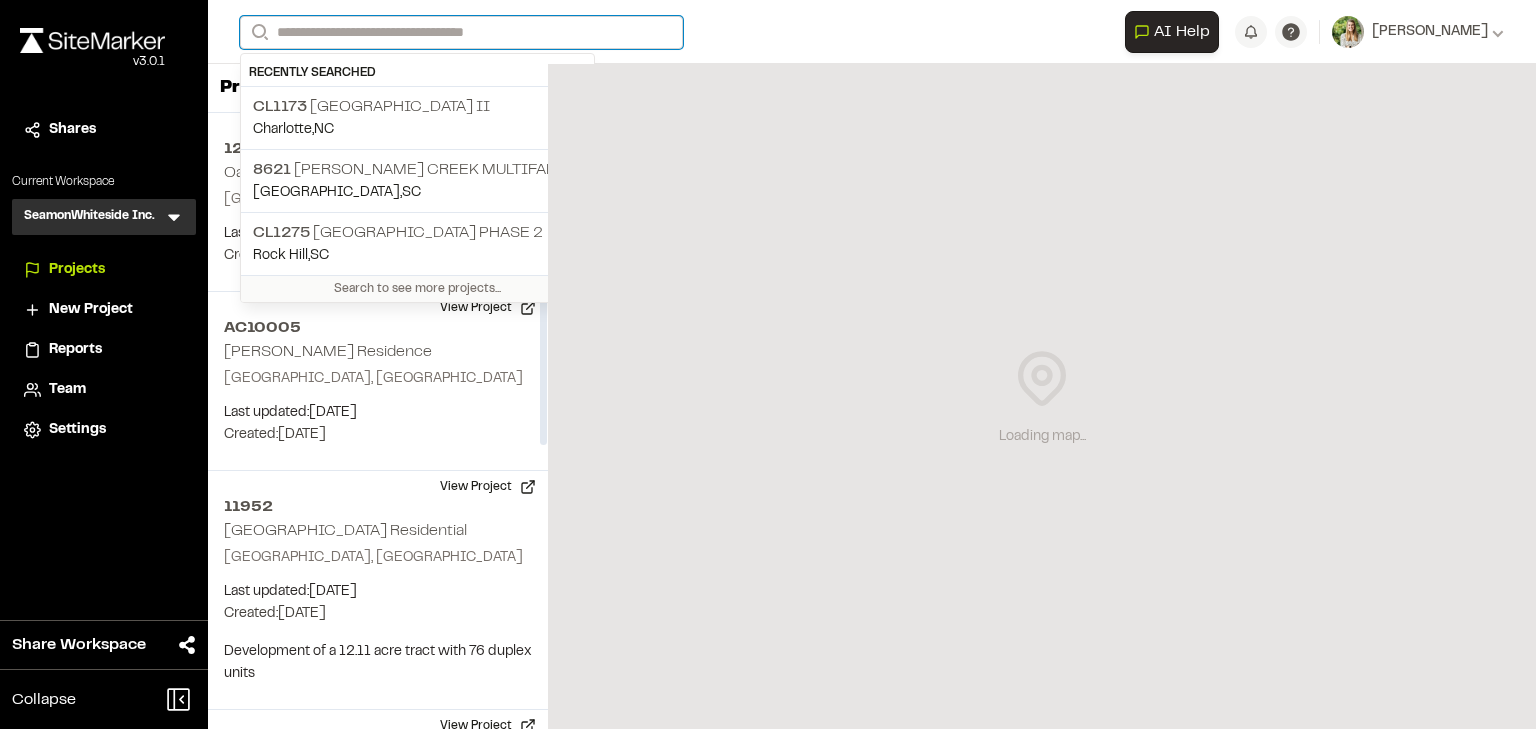 click on "Search" at bounding box center [461, 32] 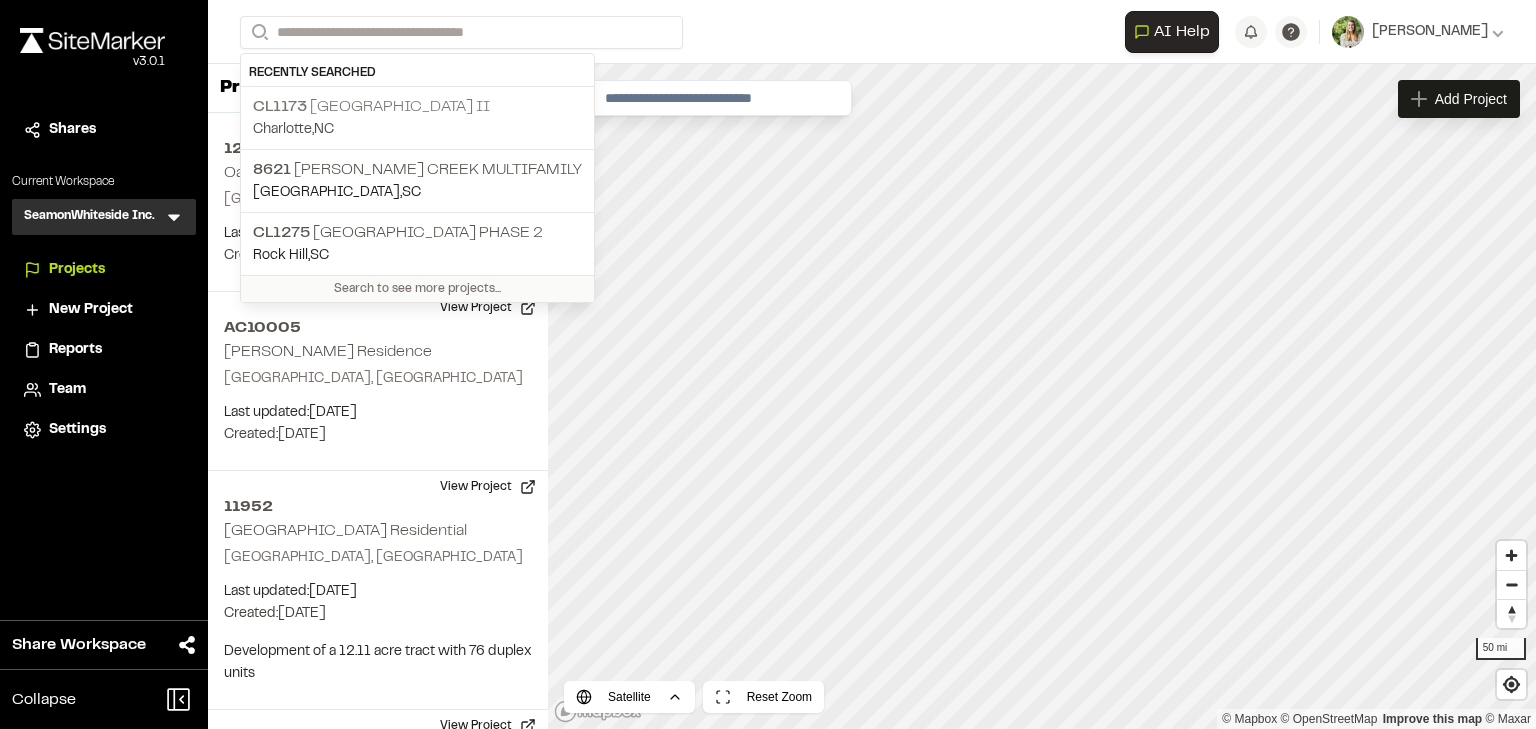 click on "CL1173   [GEOGRAPHIC_DATA] ,  [GEOGRAPHIC_DATA]" at bounding box center (417, 118) 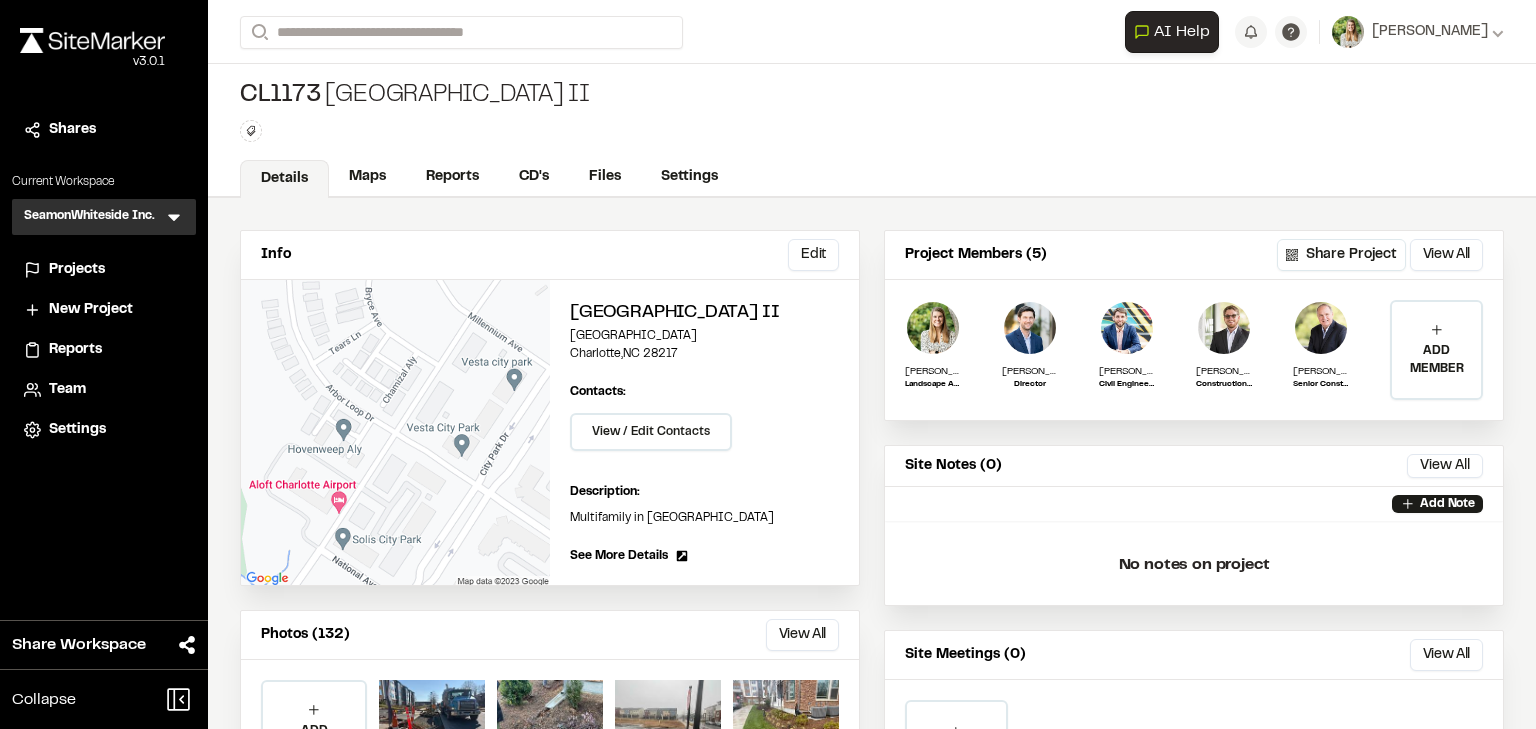 drag, startPoint x: 368, startPoint y: 170, endPoint x: 516, endPoint y: 149, distance: 149.48244 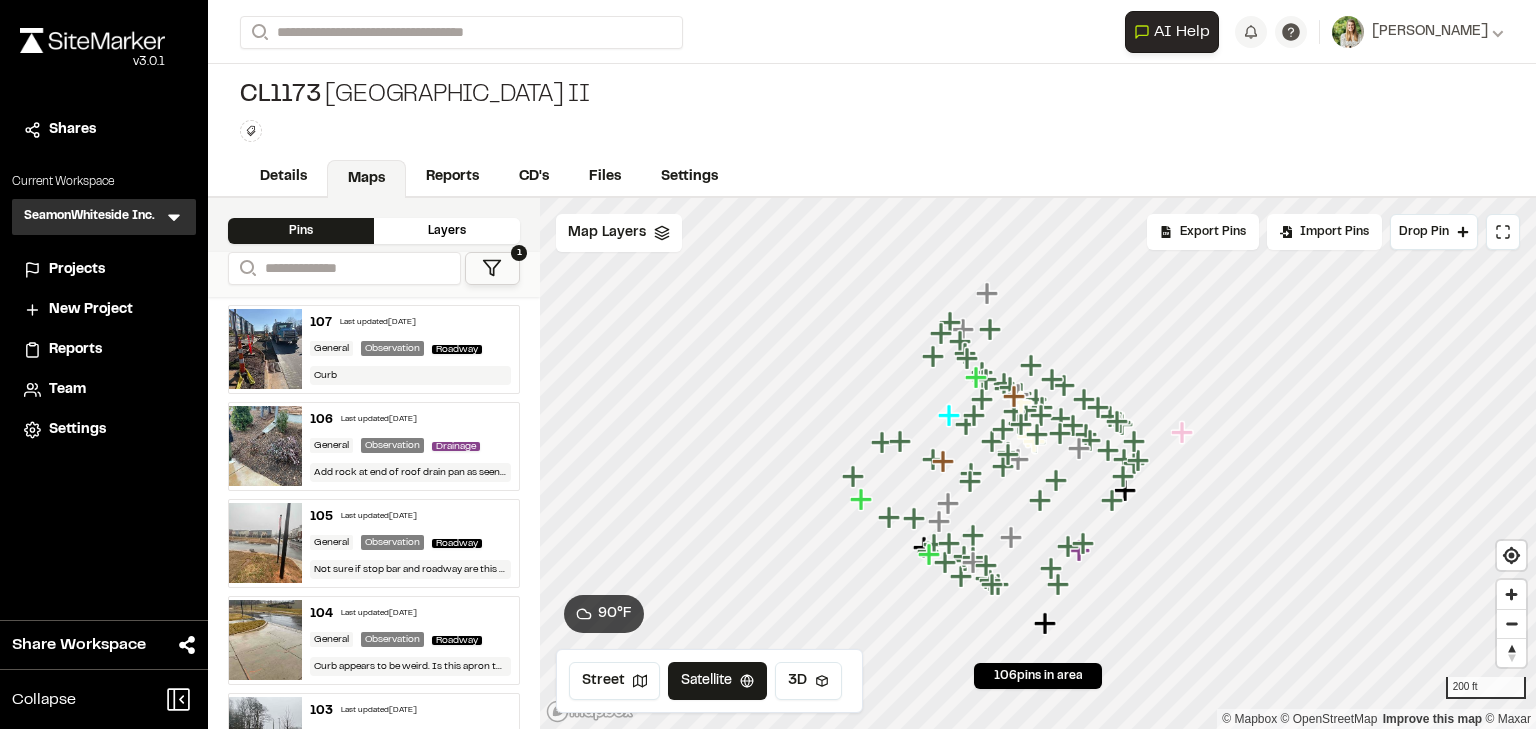 click 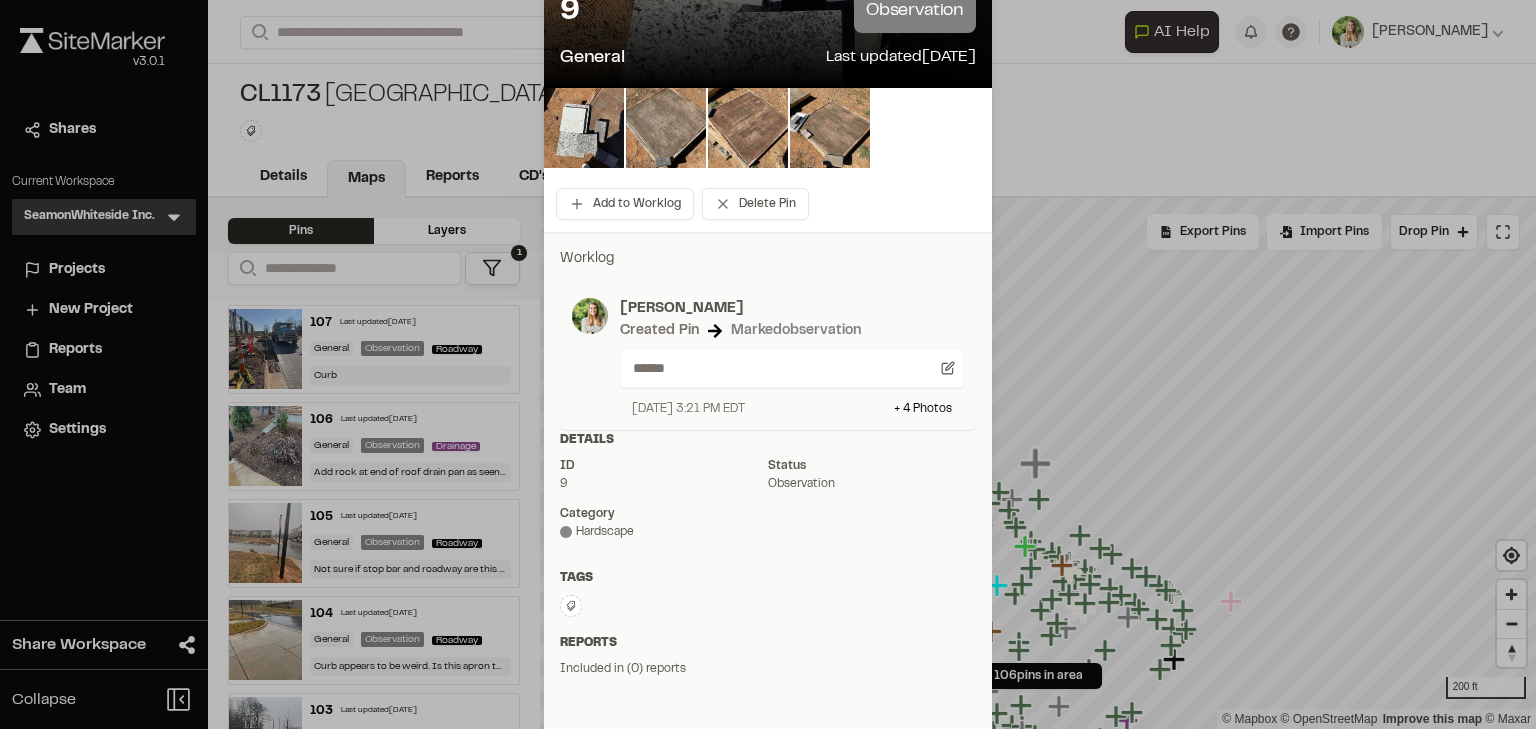 scroll, scrollTop: 0, scrollLeft: 0, axis: both 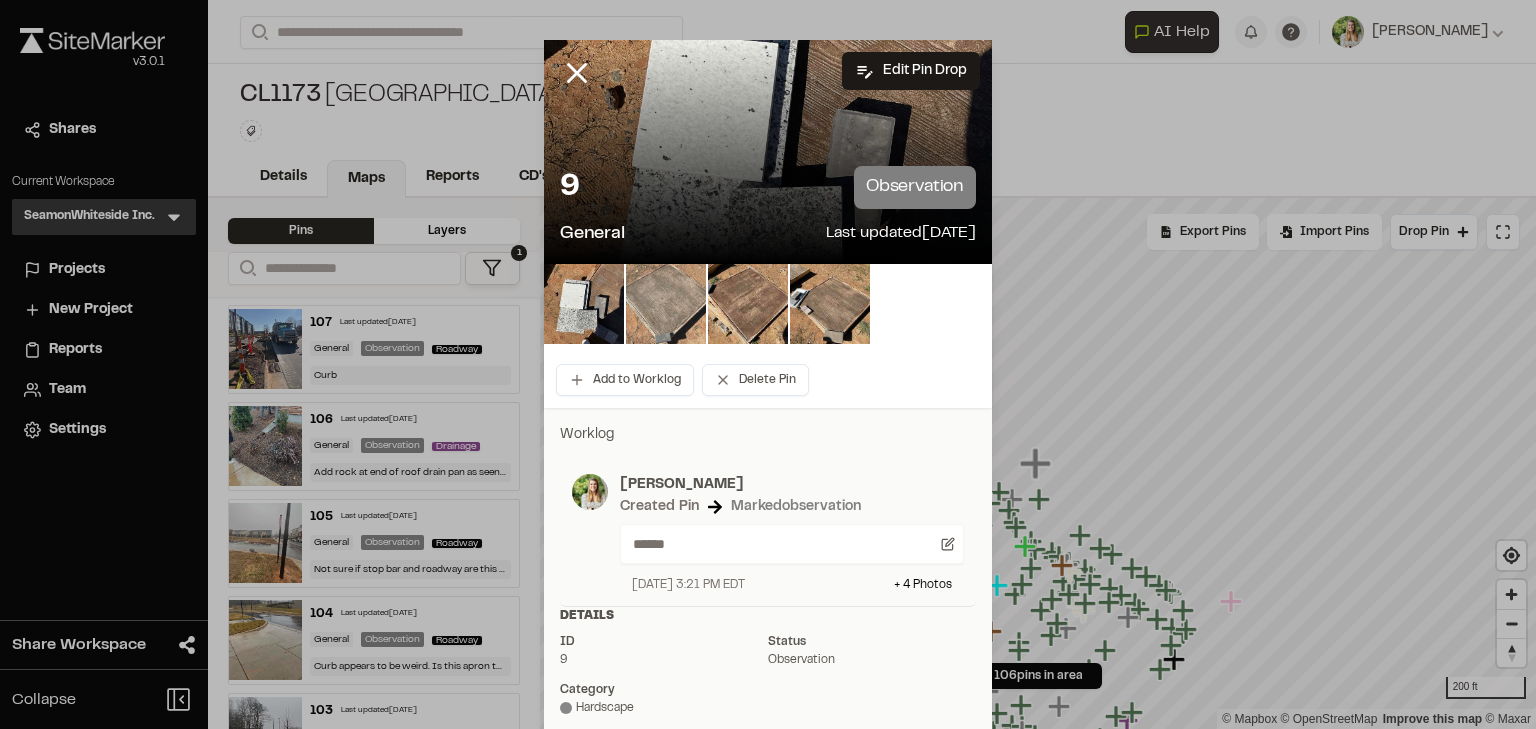 click at bounding box center [666, 304] 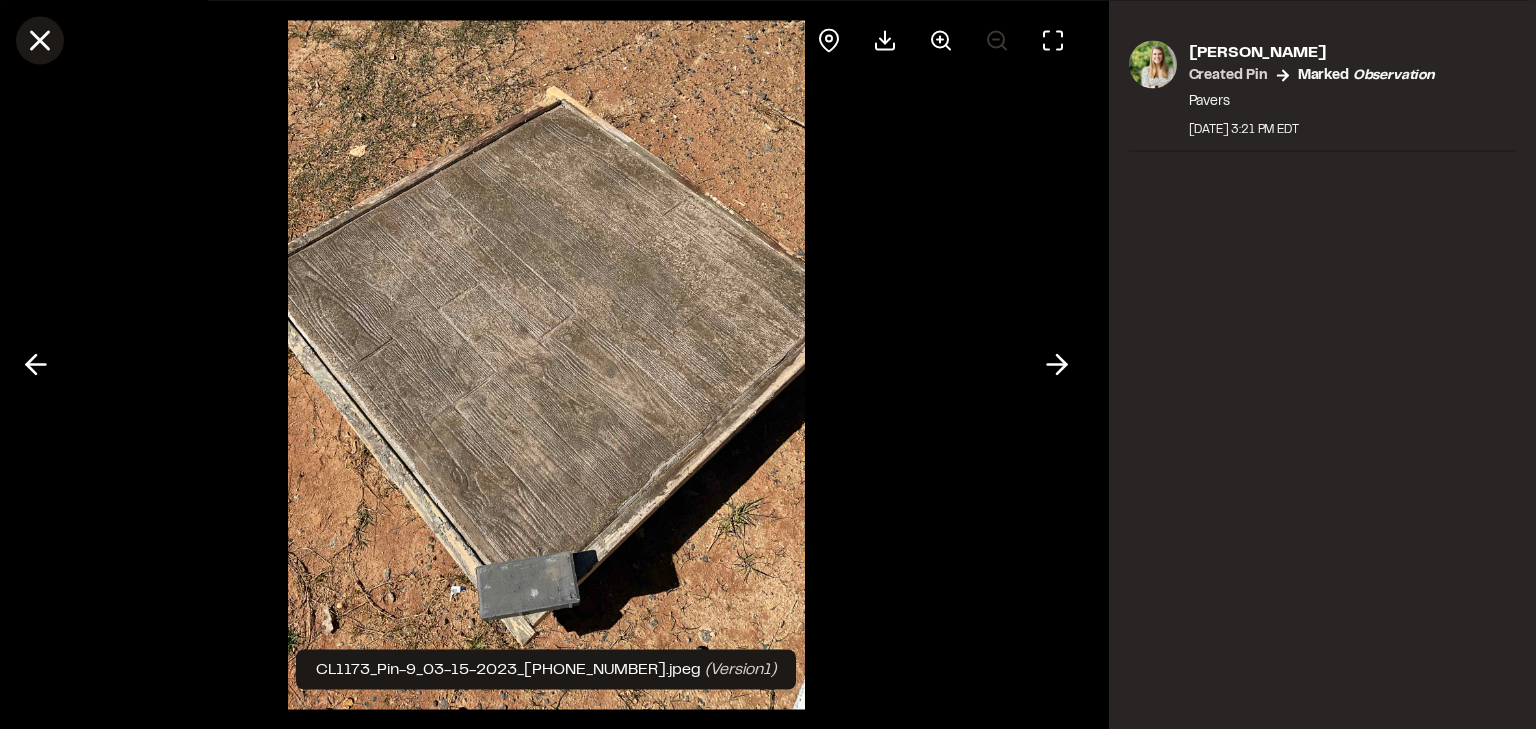 click 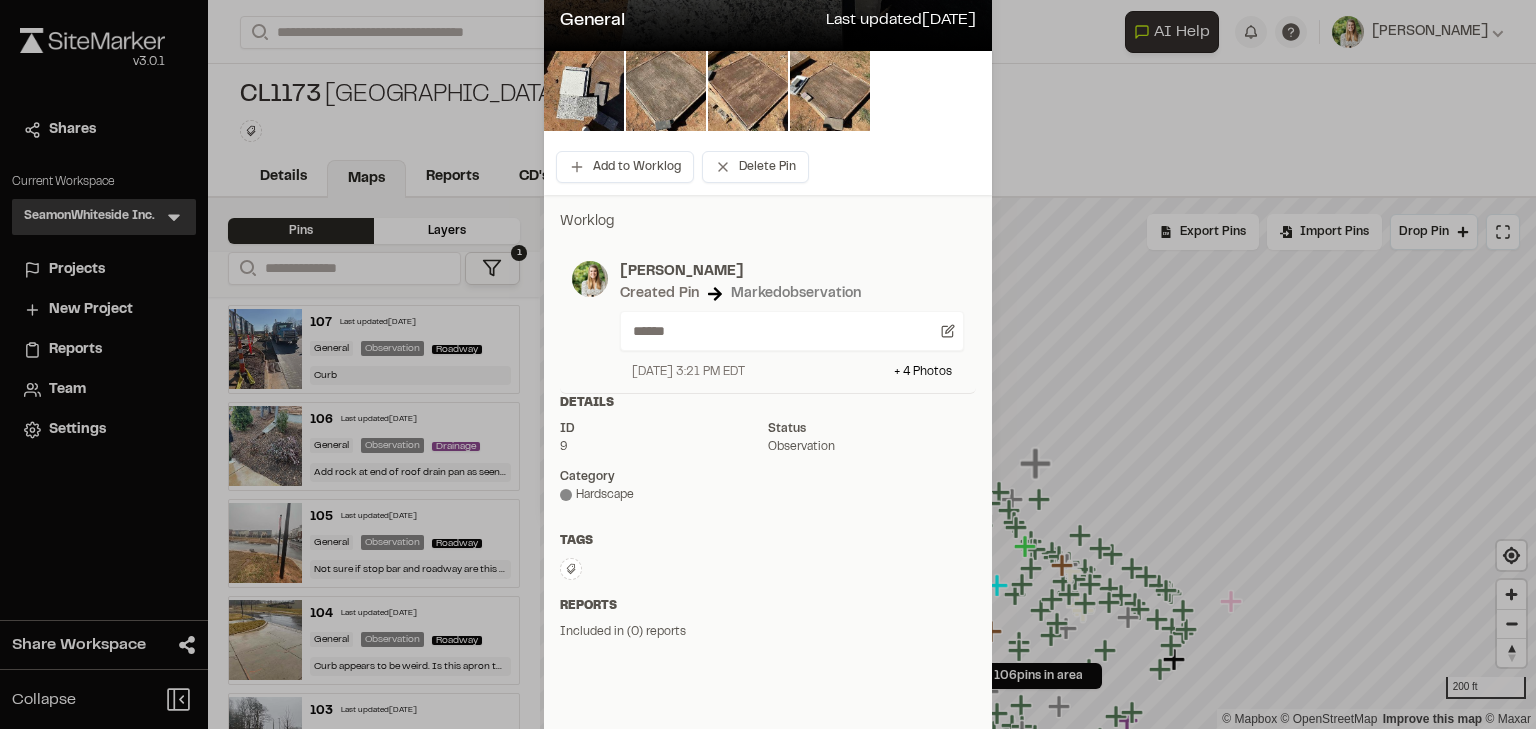 scroll, scrollTop: 318, scrollLeft: 0, axis: vertical 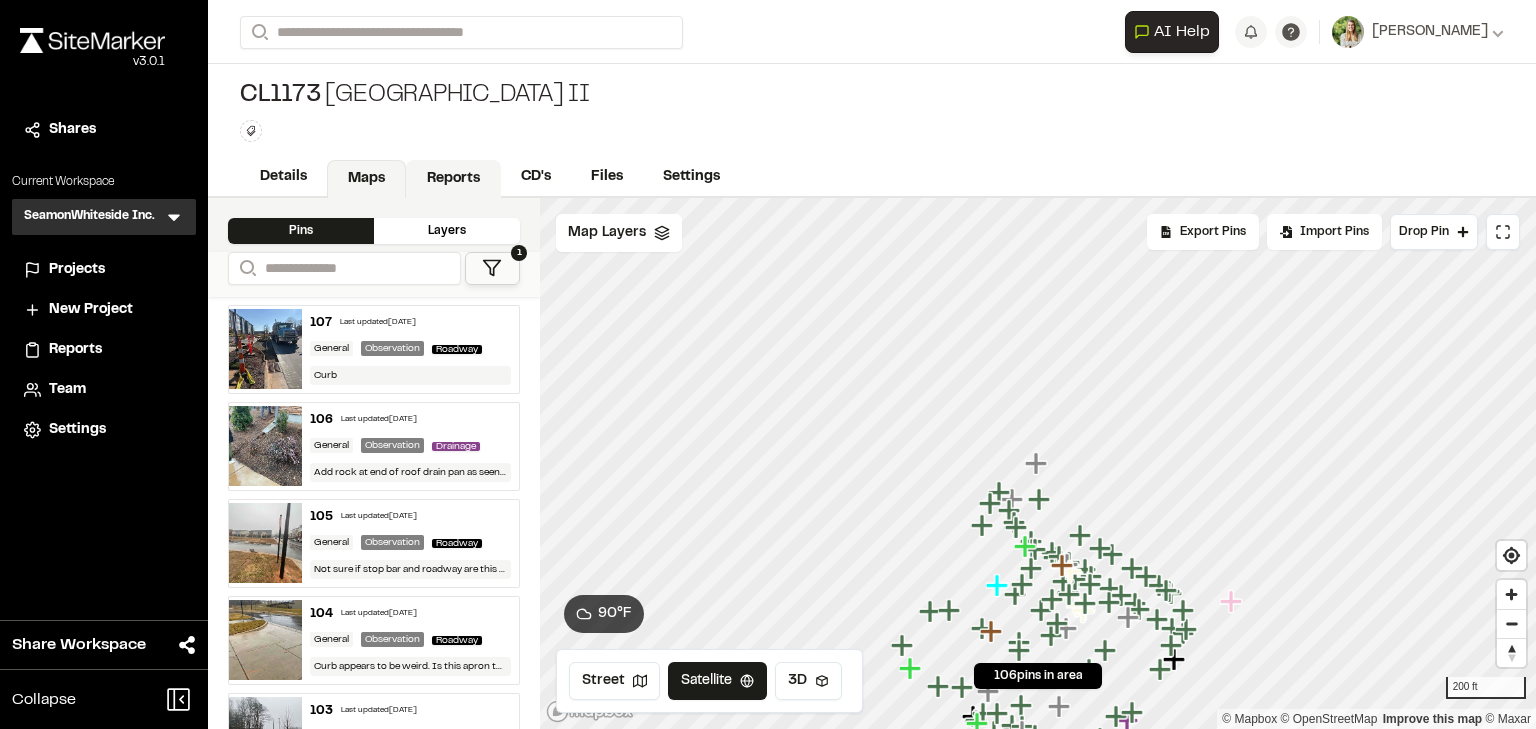 click on "Reports" at bounding box center (453, 179) 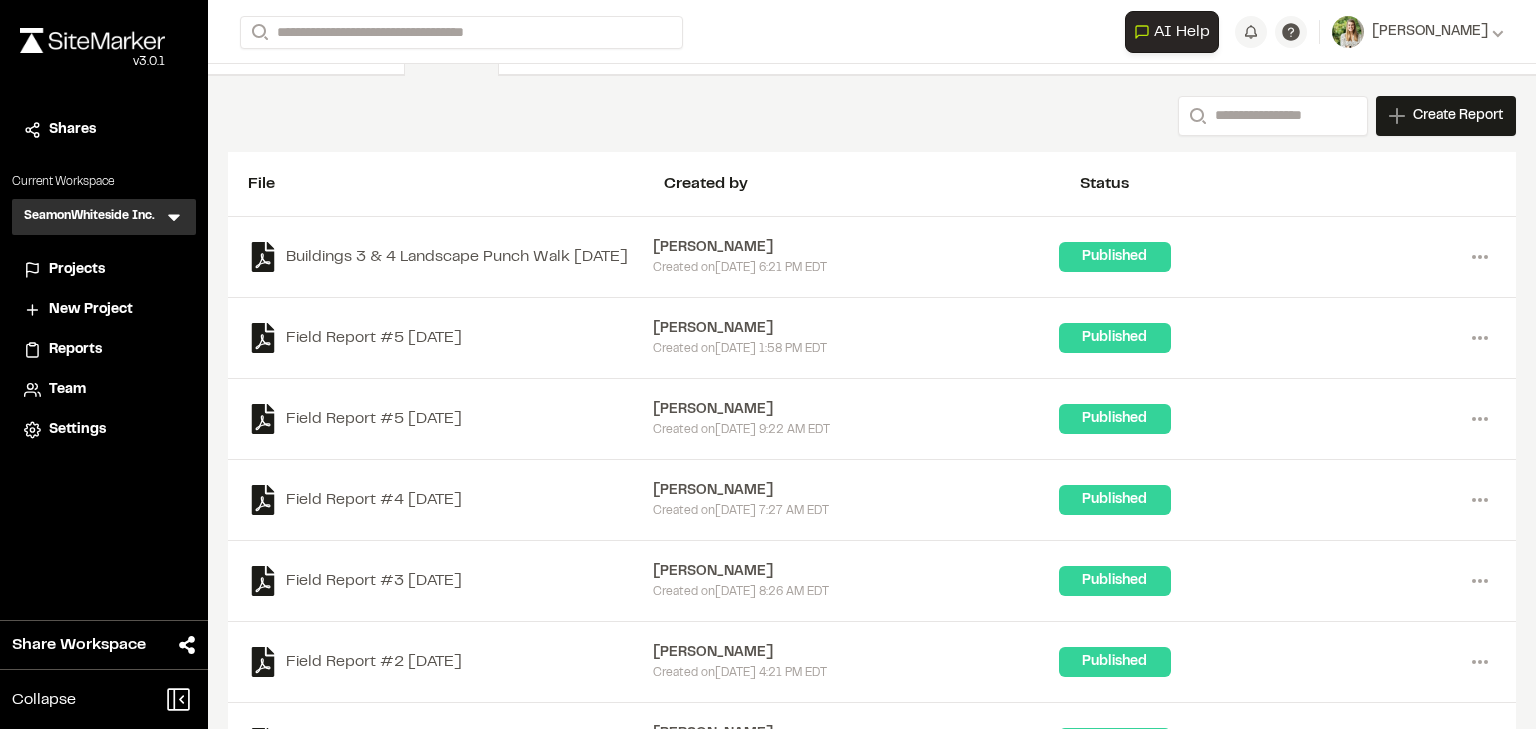 scroll, scrollTop: 202, scrollLeft: 0, axis: vertical 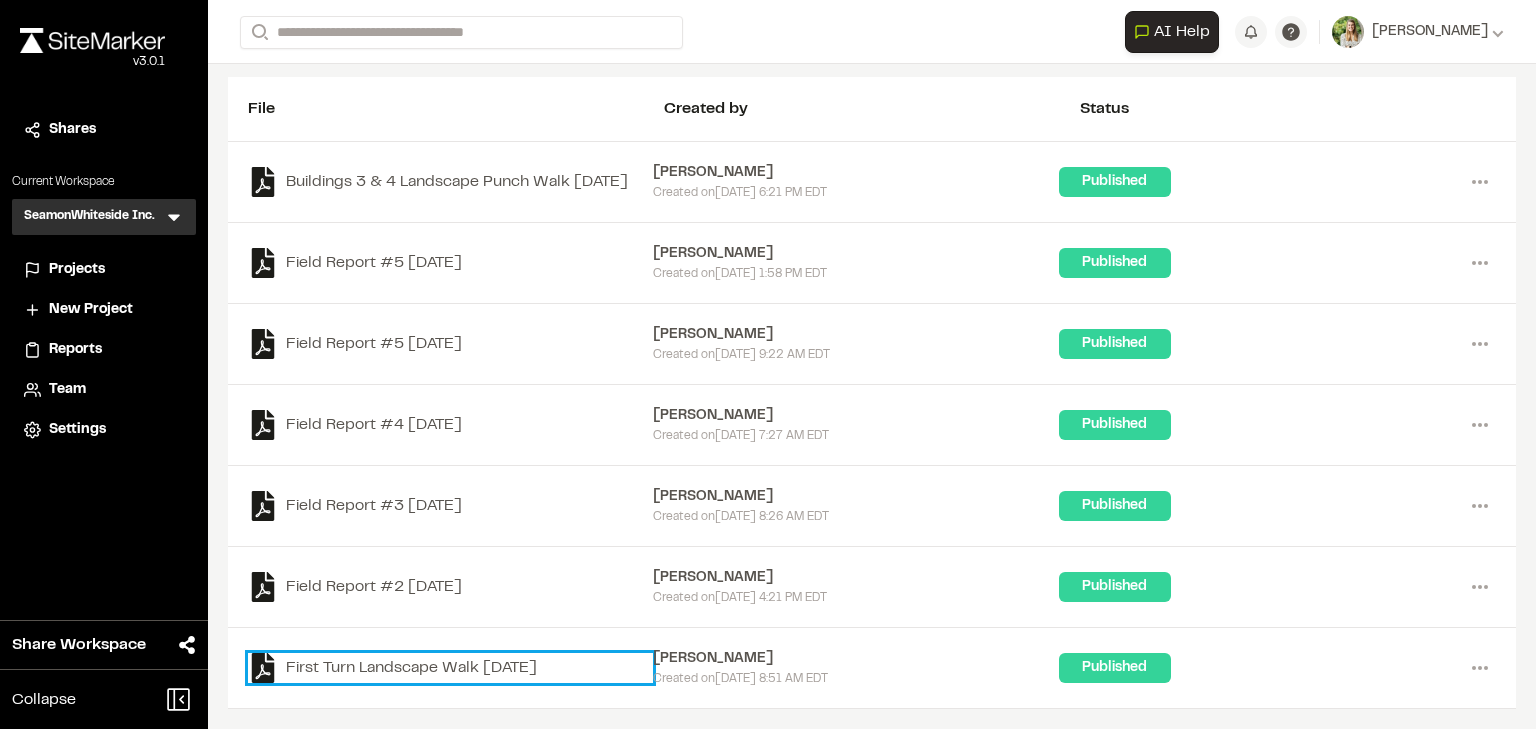 click on "First Turn Landscape Walk [DATE]" at bounding box center (450, 668) 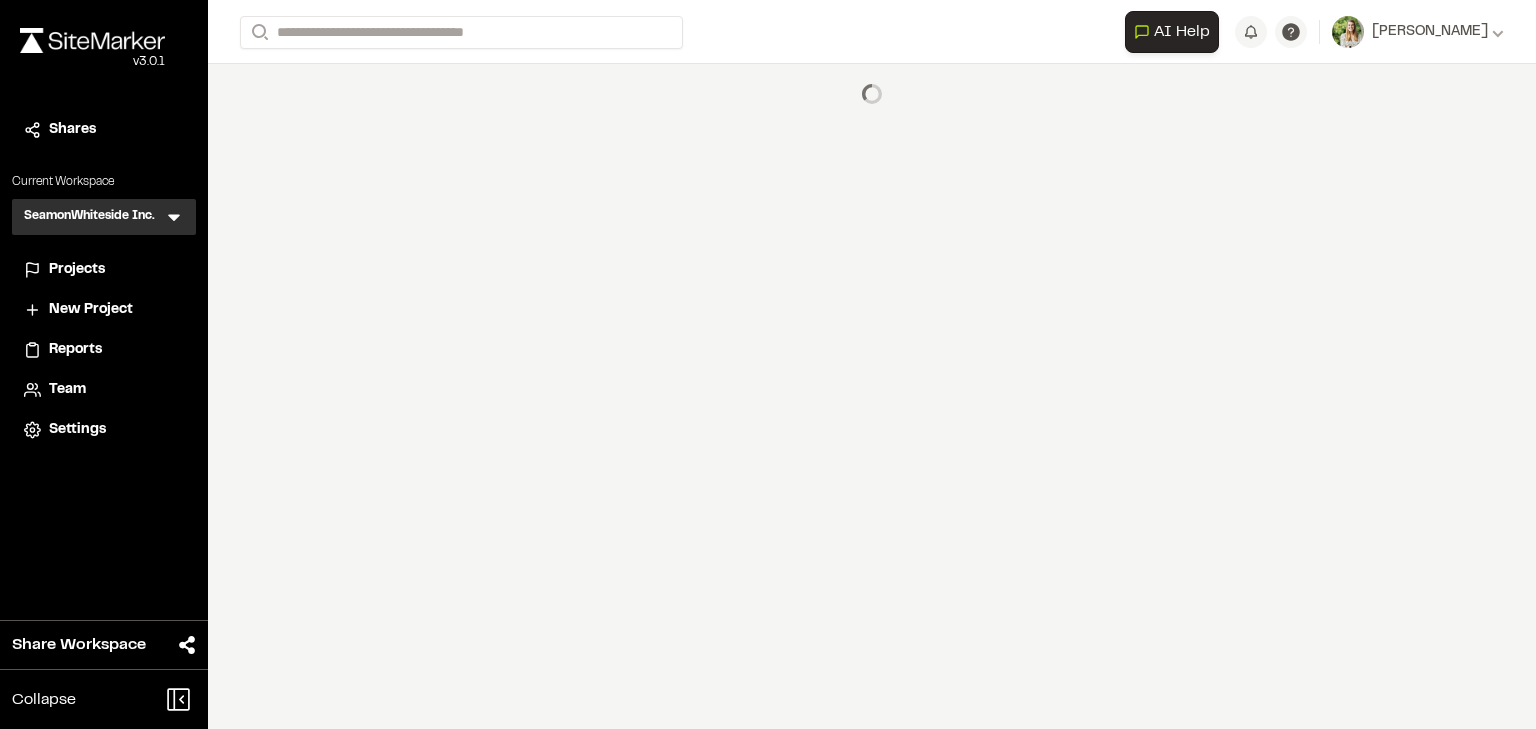 scroll, scrollTop: 0, scrollLeft: 0, axis: both 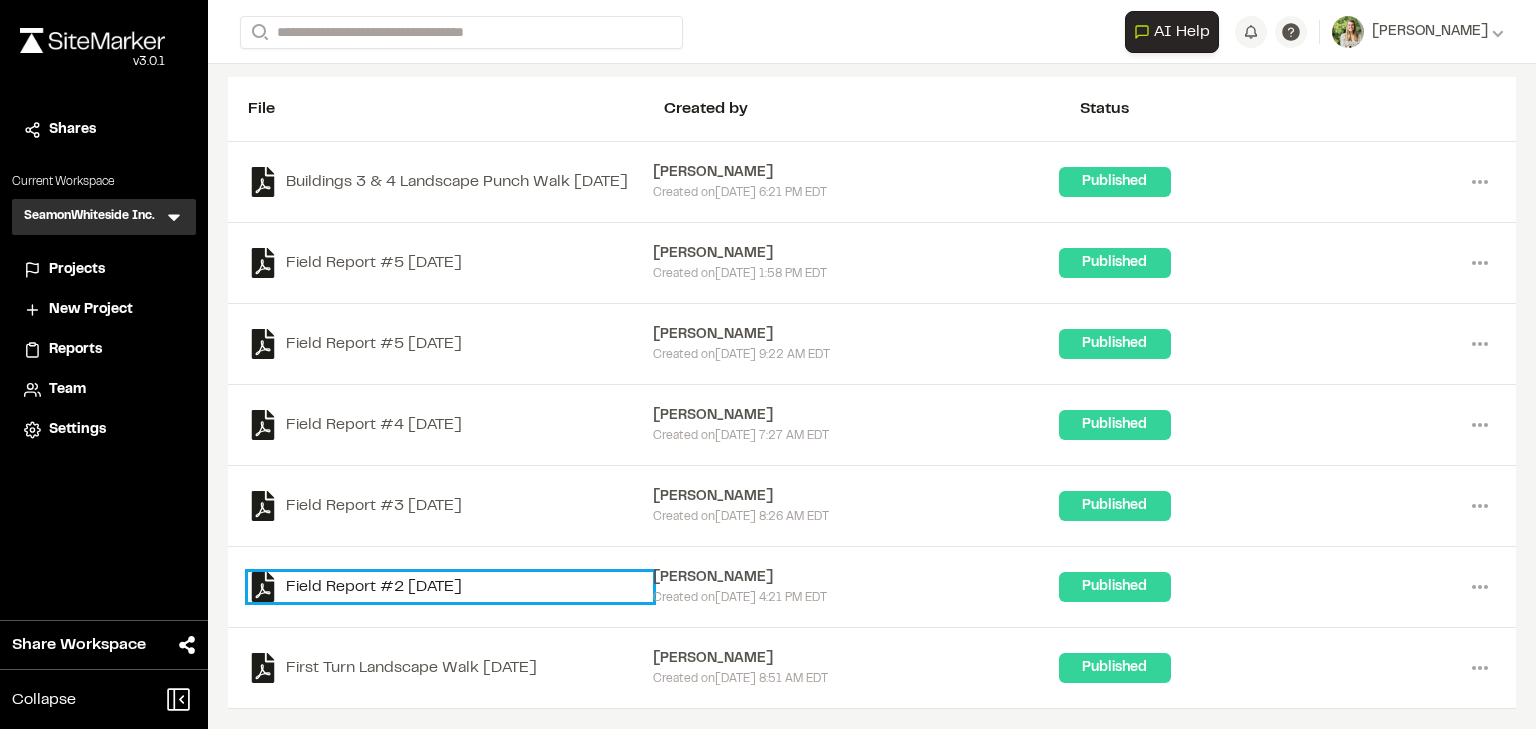click on "Field Report #2 [DATE]" at bounding box center (450, 587) 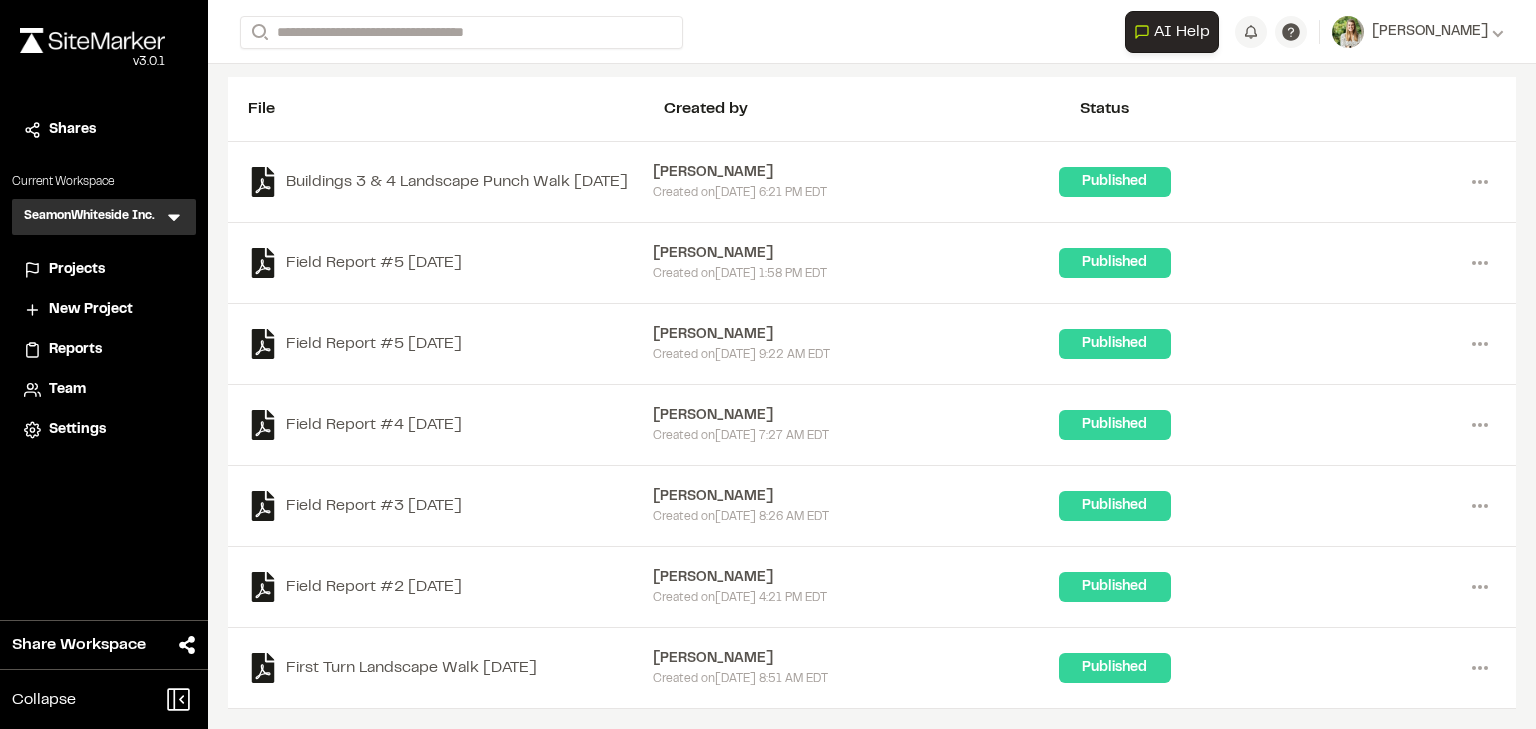 scroll, scrollTop: 0, scrollLeft: 0, axis: both 